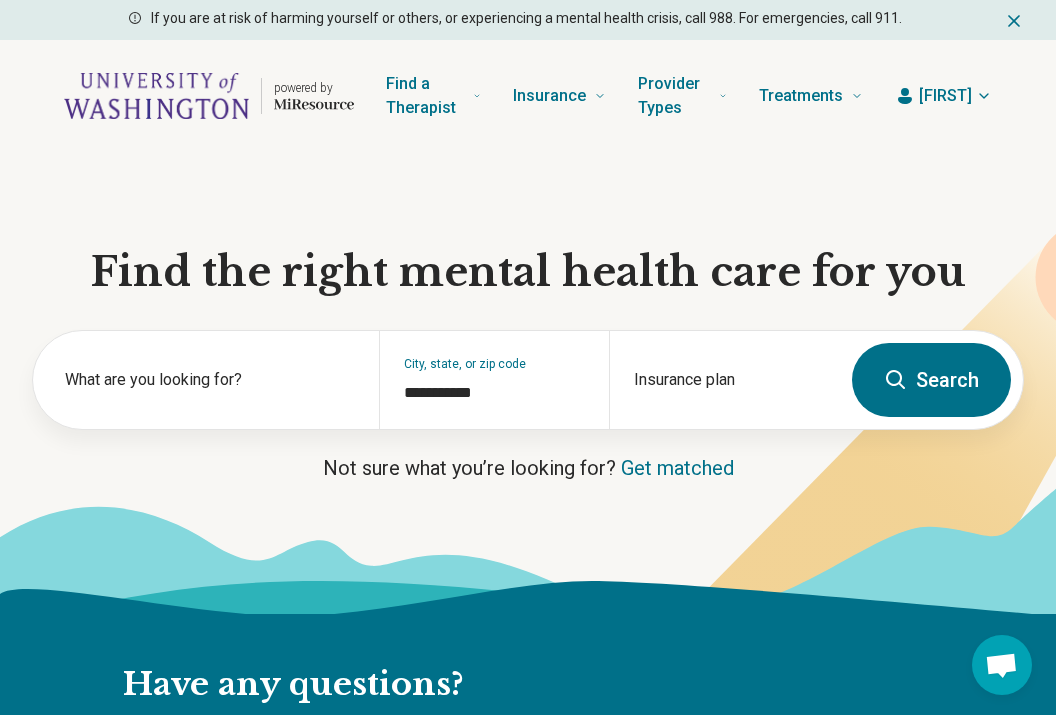 scroll, scrollTop: 0, scrollLeft: 0, axis: both 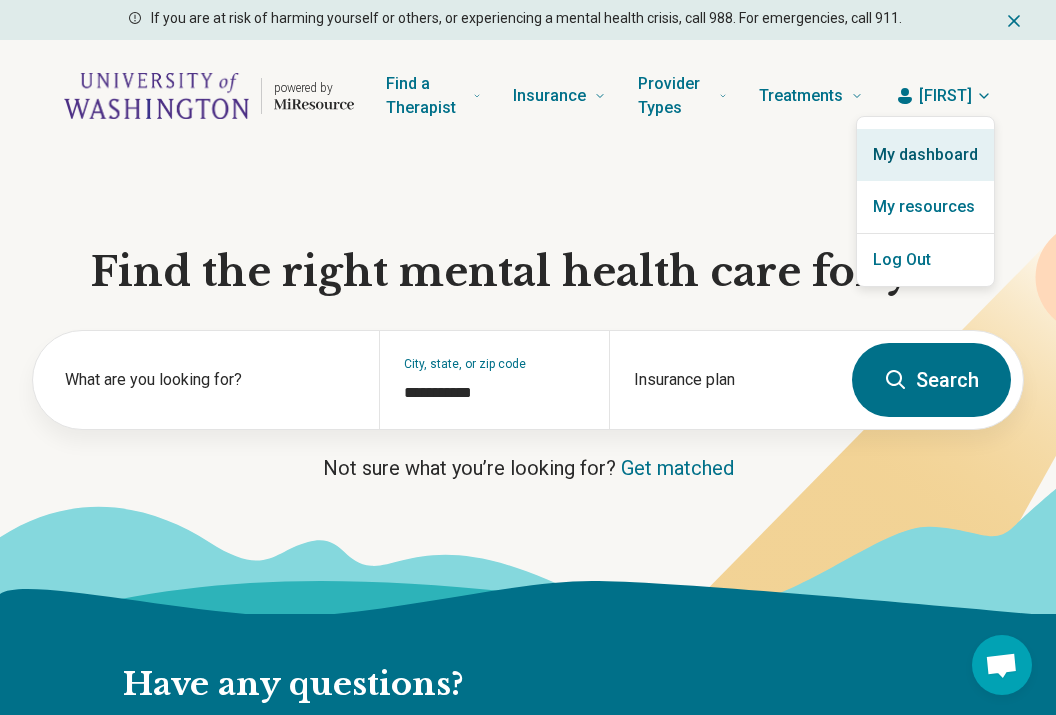 click on "My dashboard" at bounding box center (925, 155) 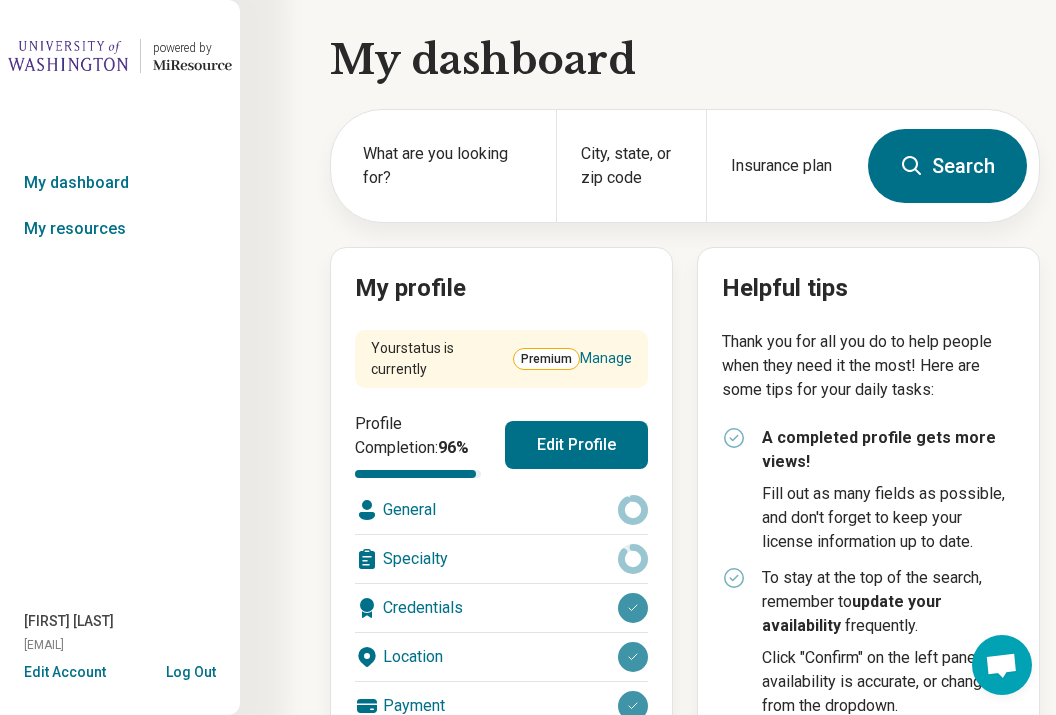 click on "Edit Profile" at bounding box center (576, 445) 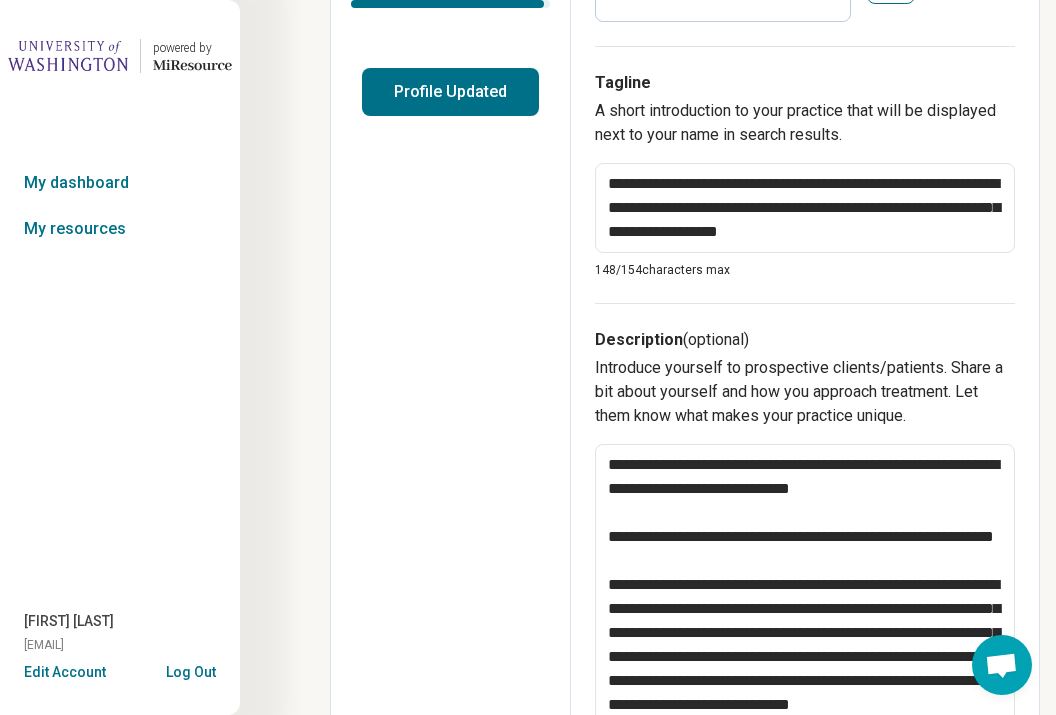 scroll, scrollTop: 455, scrollLeft: 2, axis: both 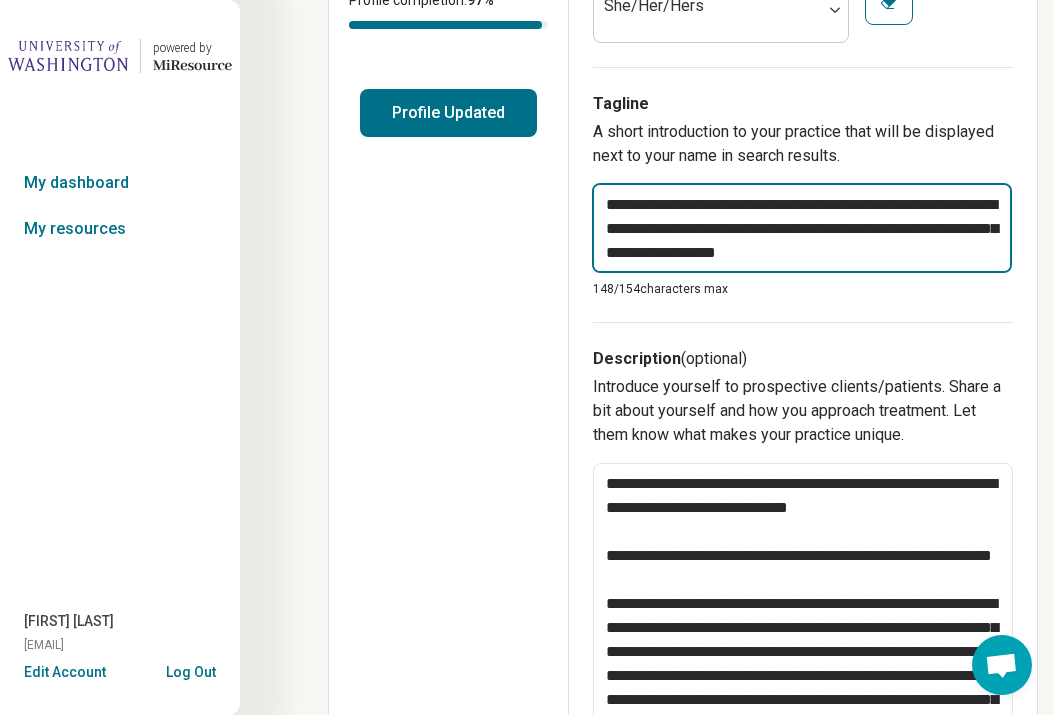 drag, startPoint x: 924, startPoint y: 245, endPoint x: 642, endPoint y: 165, distance: 293.12796 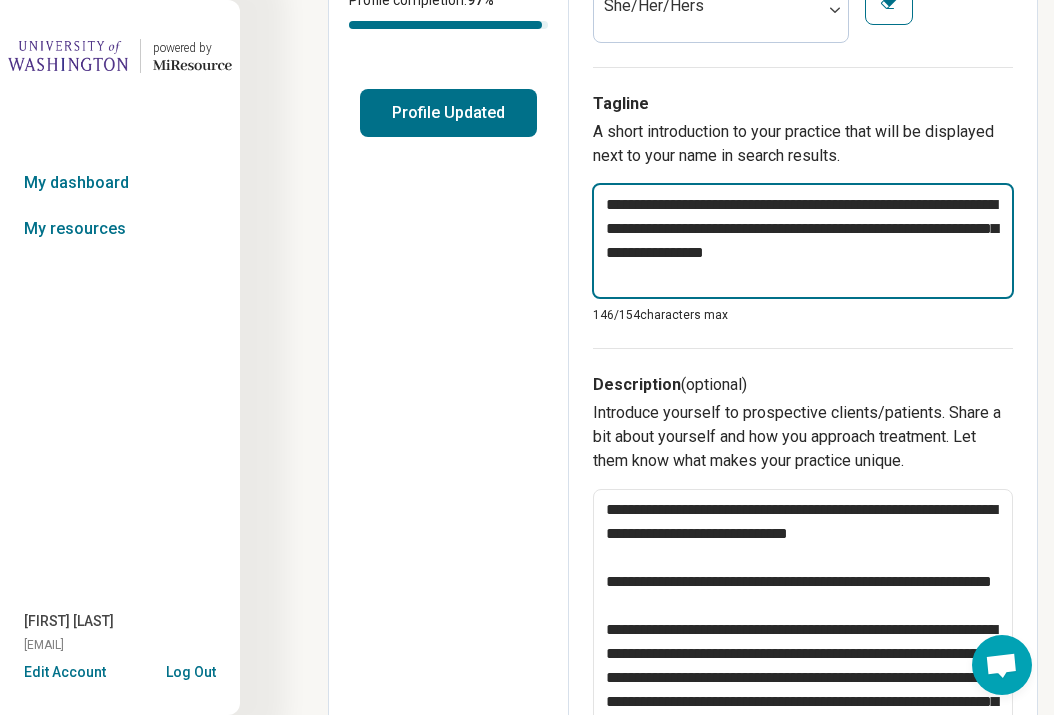 drag, startPoint x: 683, startPoint y: 266, endPoint x: 575, endPoint y: 171, distance: 143.83672 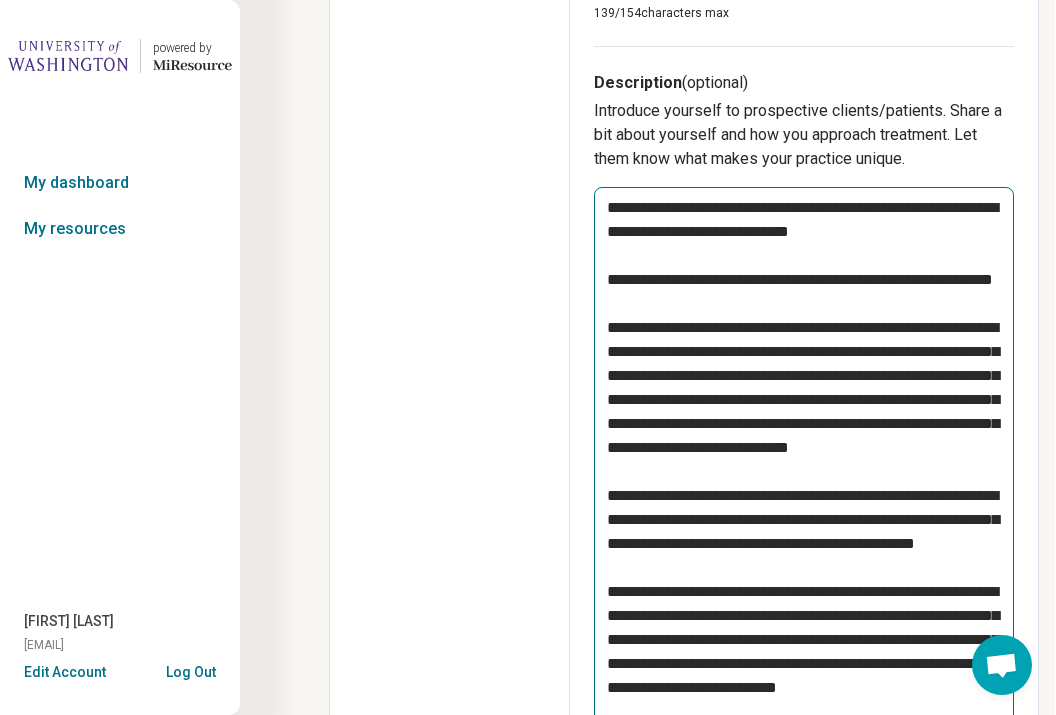 scroll, scrollTop: 730, scrollLeft: 0, axis: vertical 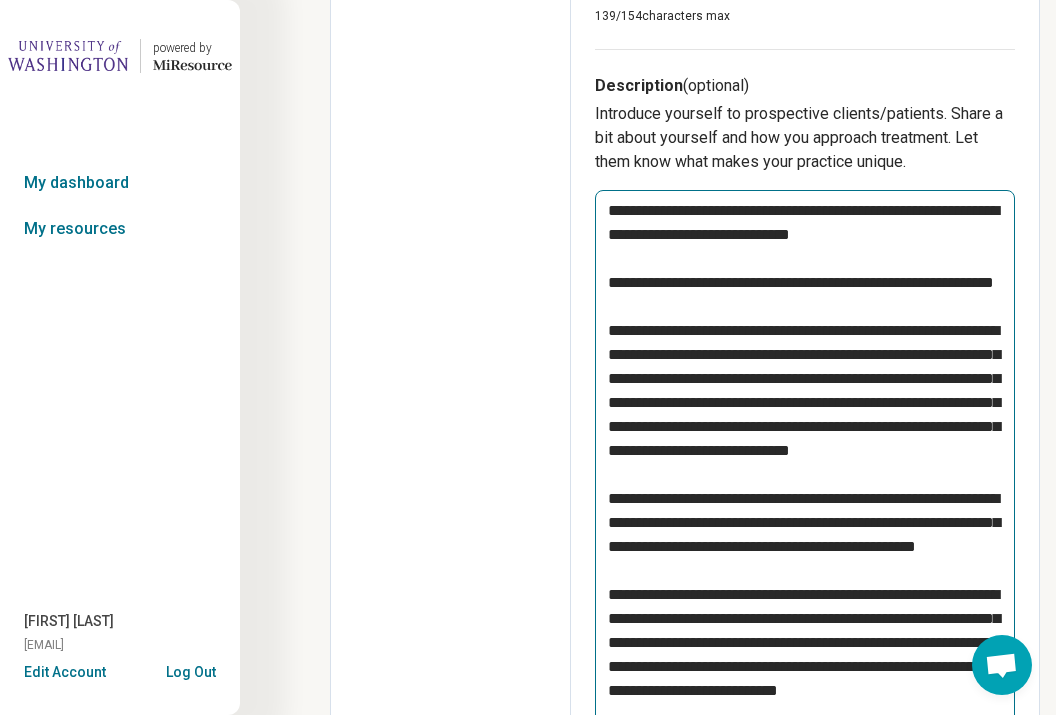 type on "**********" 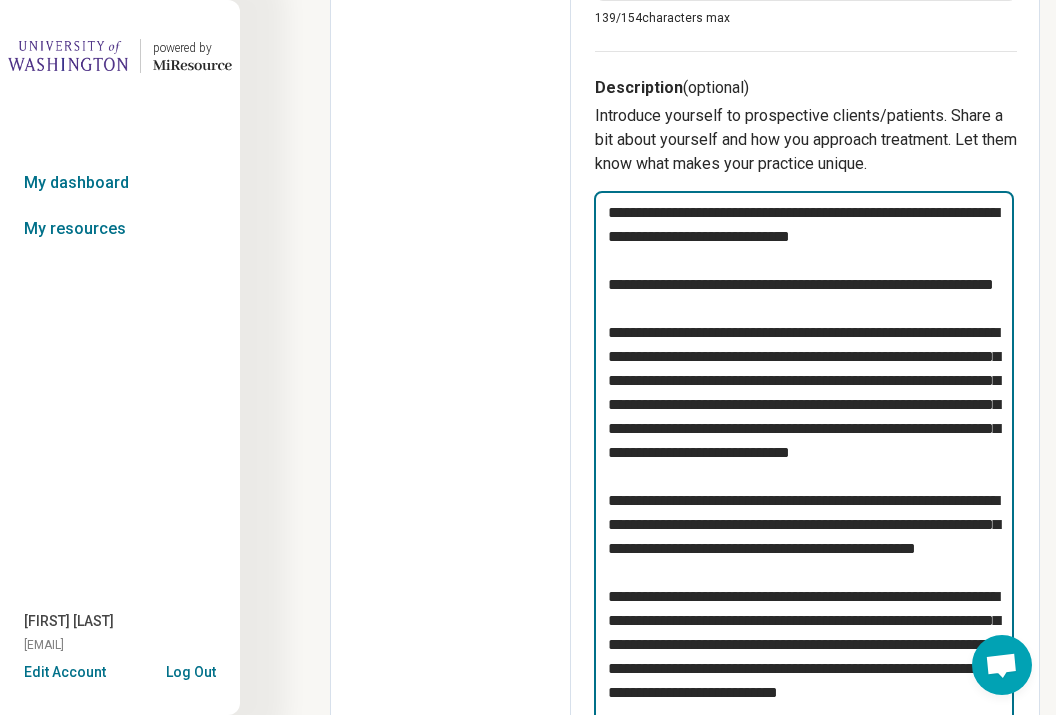 drag, startPoint x: 605, startPoint y: 199, endPoint x: 771, endPoint y: 554, distance: 391.8941 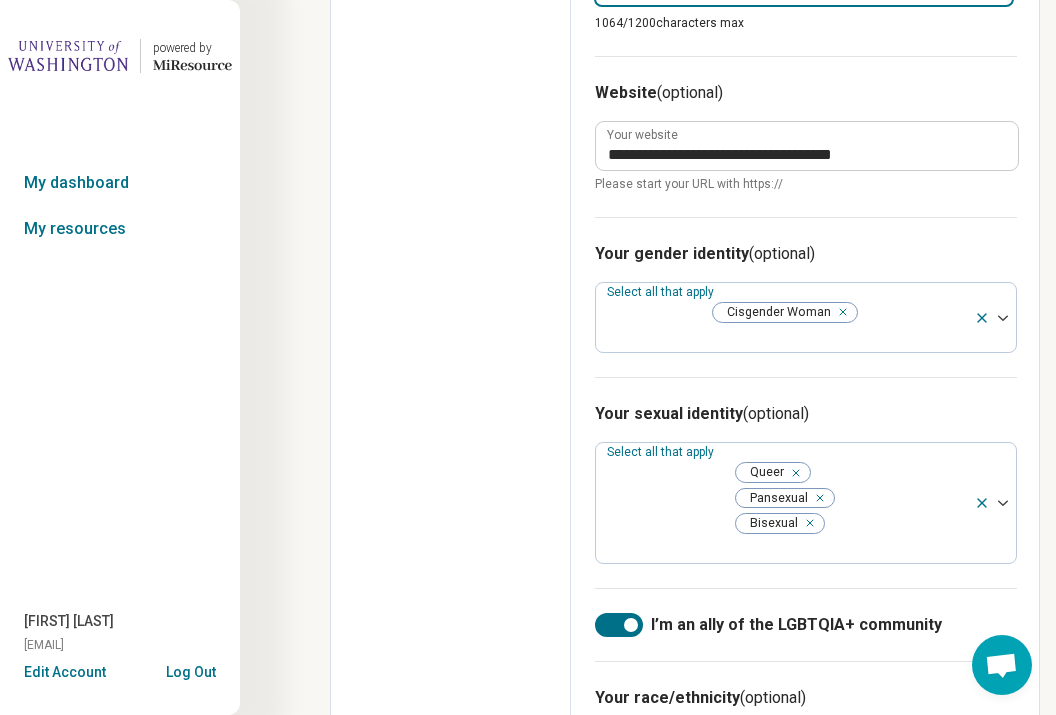drag, startPoint x: 779, startPoint y: 187, endPoint x: 841, endPoint y: 794, distance: 610.1582 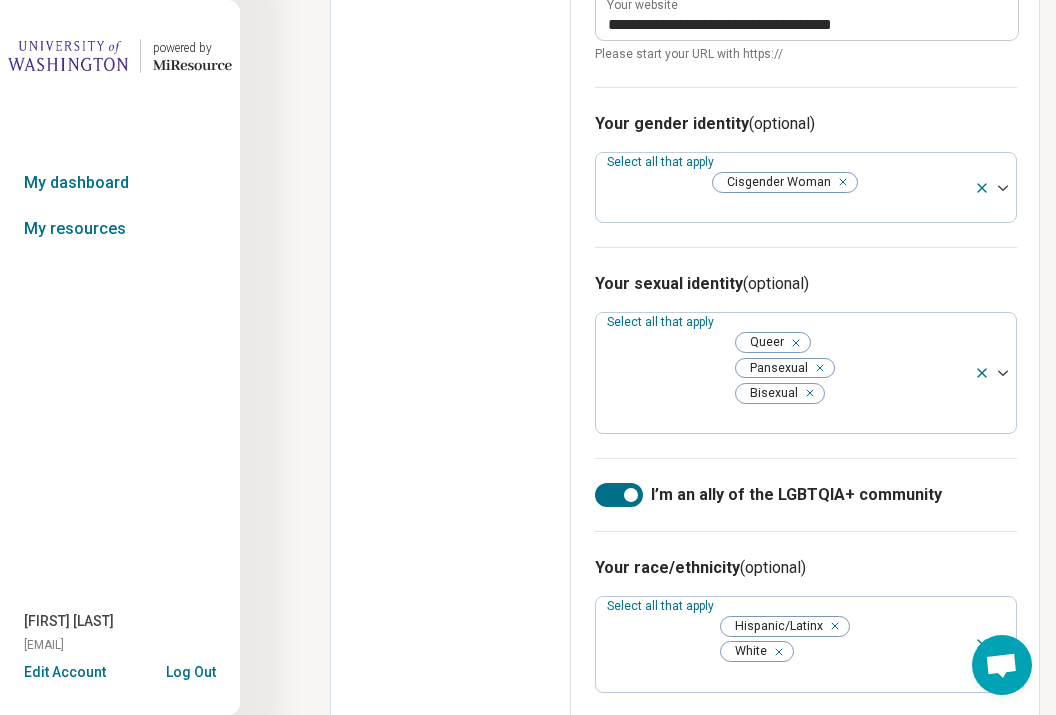 type on "*" 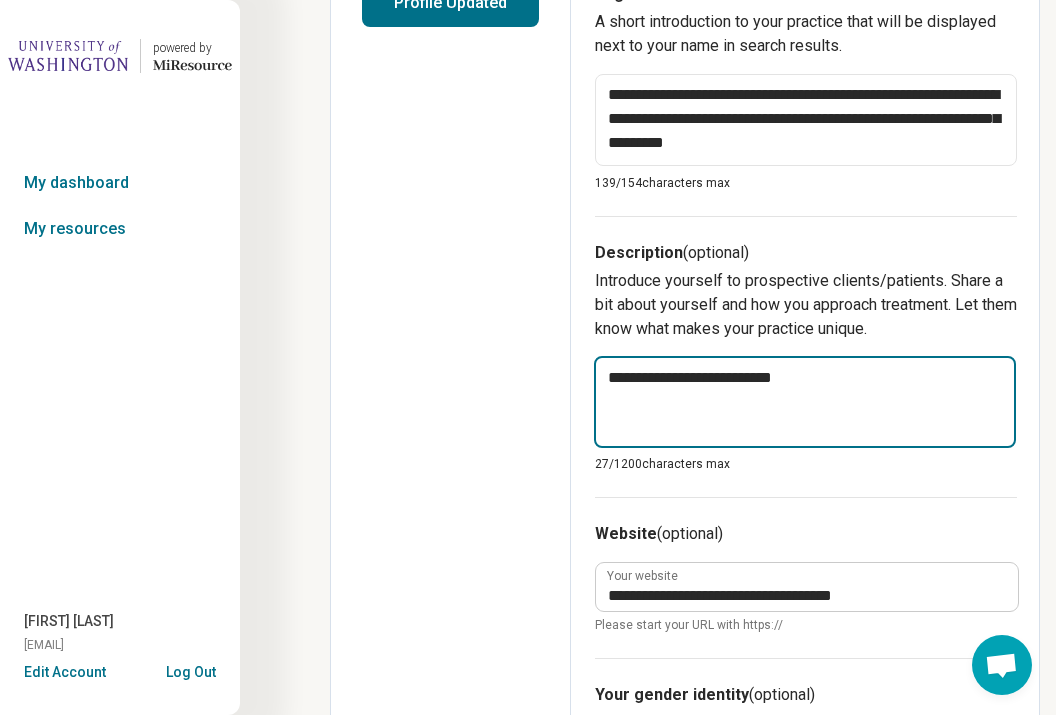 paste on "**********" 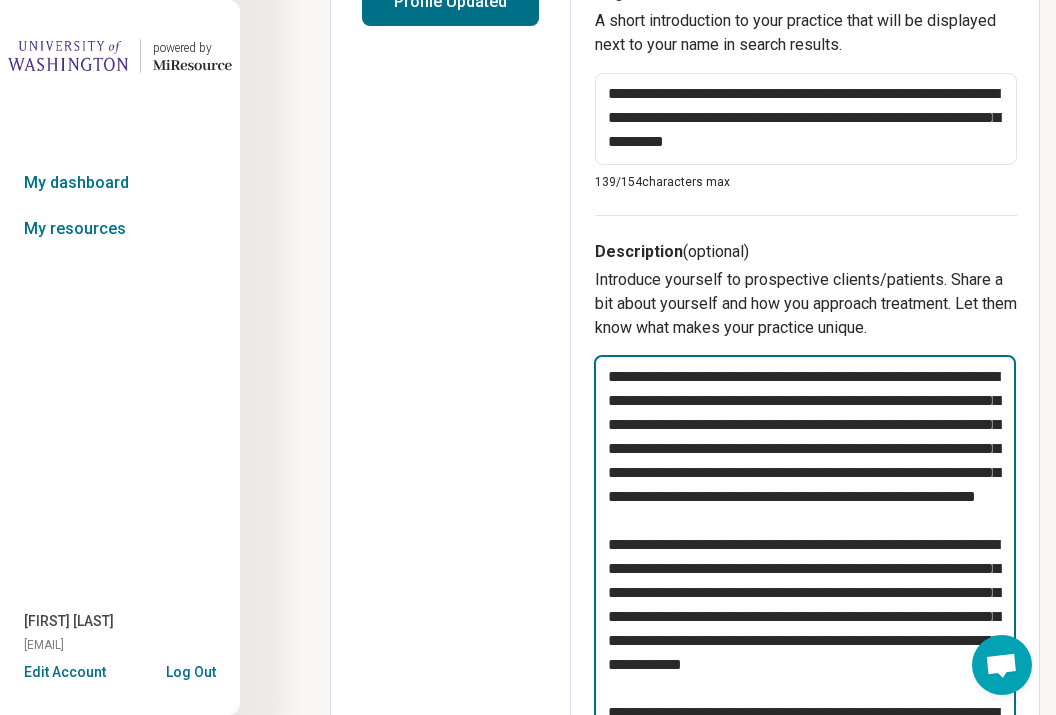 scroll, scrollTop: 565, scrollLeft: 0, axis: vertical 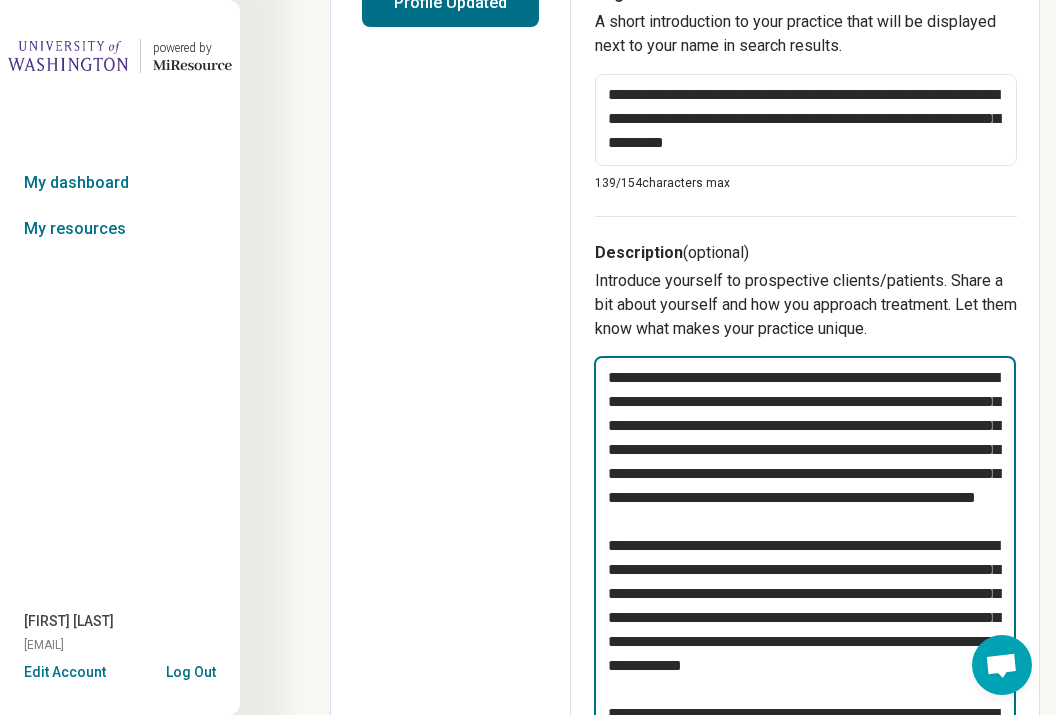 click on "**********" at bounding box center [805, 606] 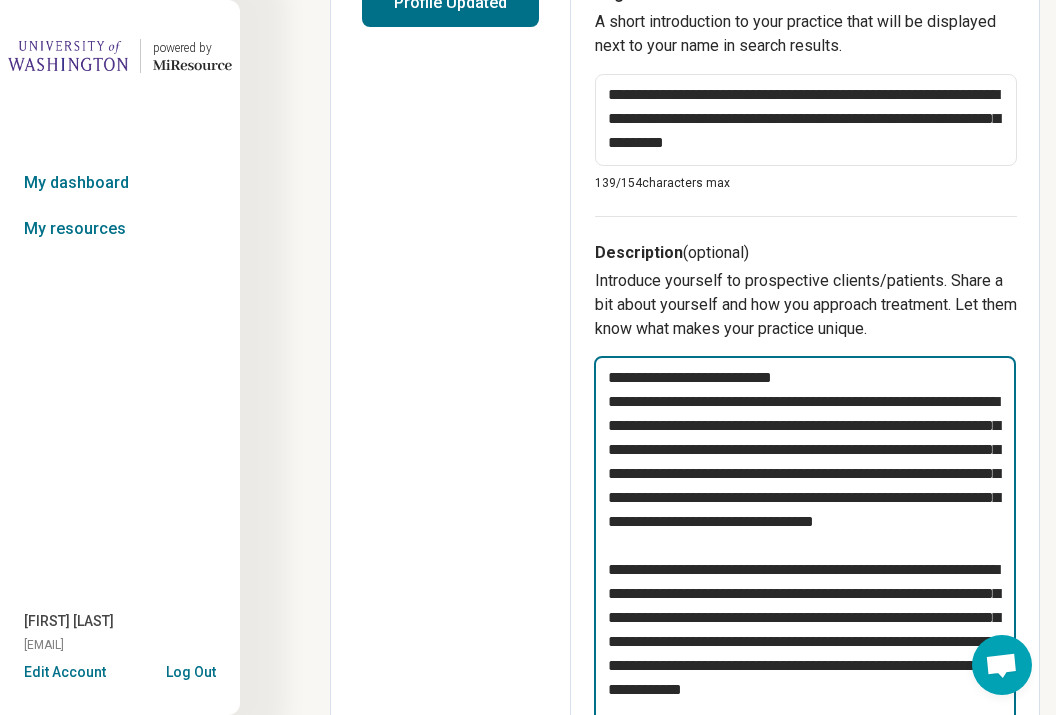 type on "*" 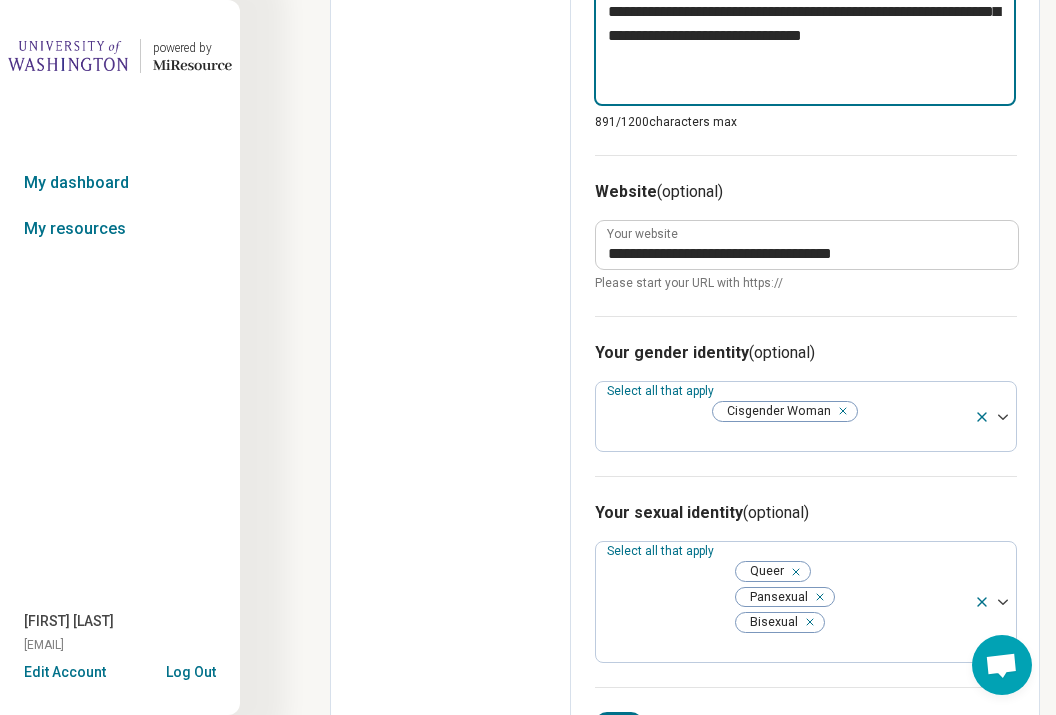 scroll, scrollTop: 1337, scrollLeft: 0, axis: vertical 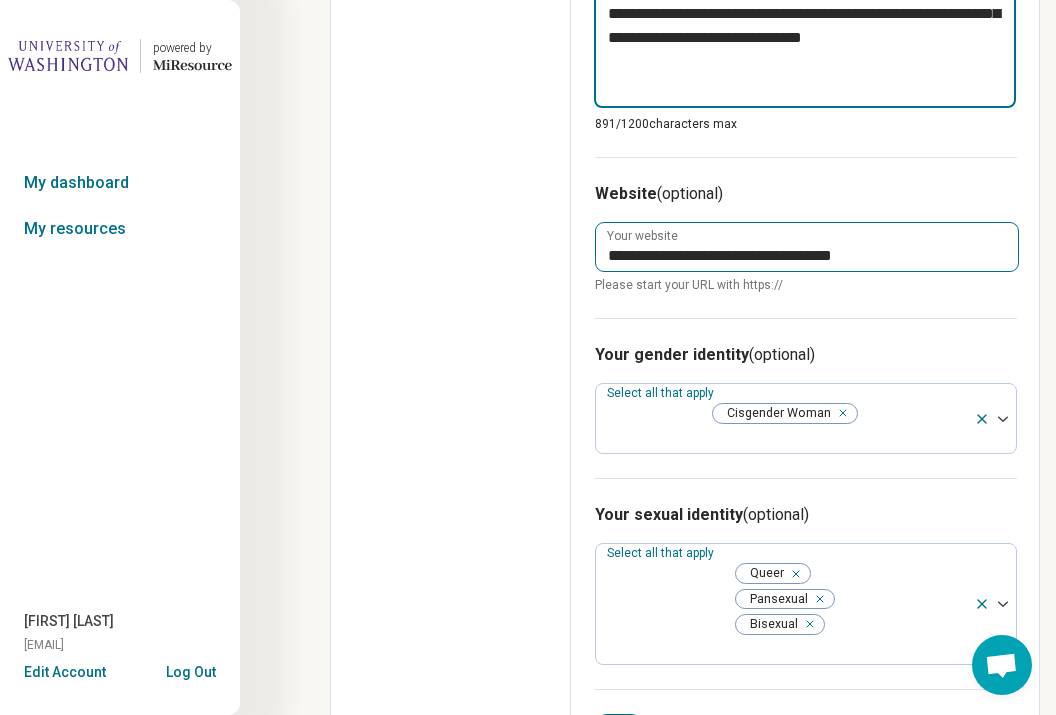 type on "**********" 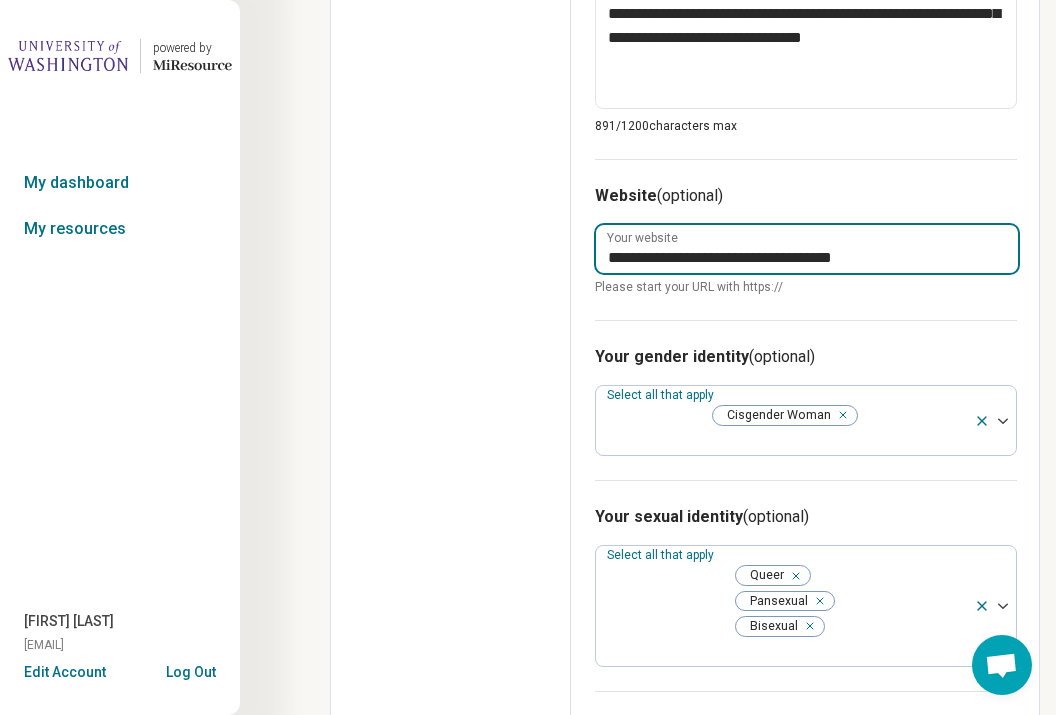 drag, startPoint x: 930, startPoint y: 234, endPoint x: 701, endPoint y: 242, distance: 229.1397 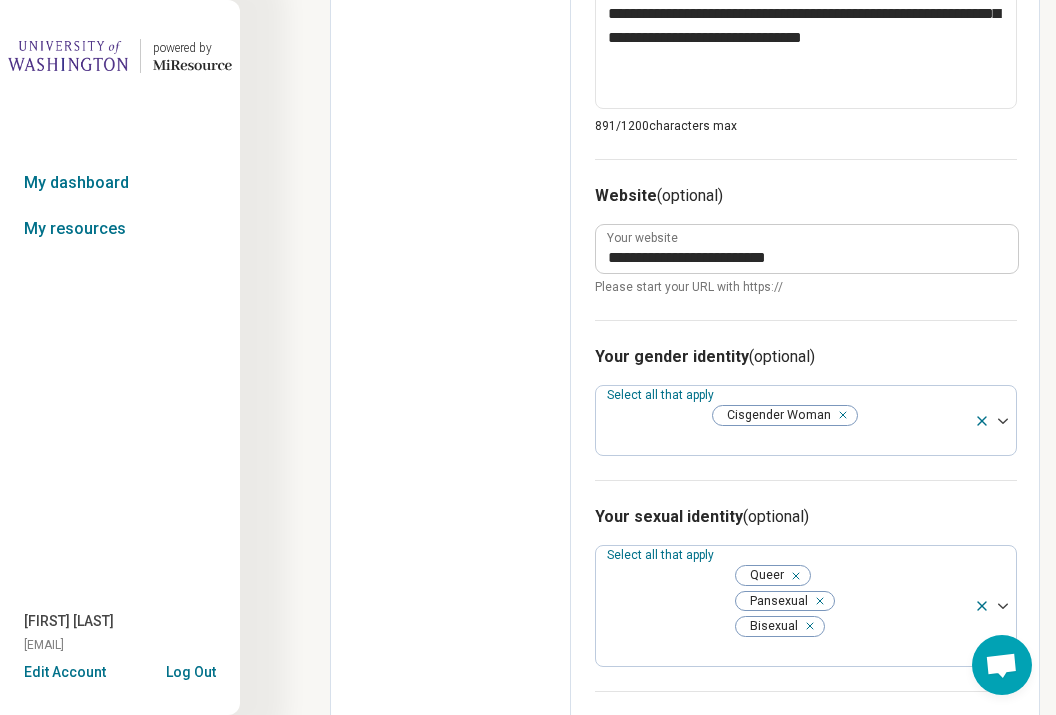 click on "**********" at bounding box center [806, 239] 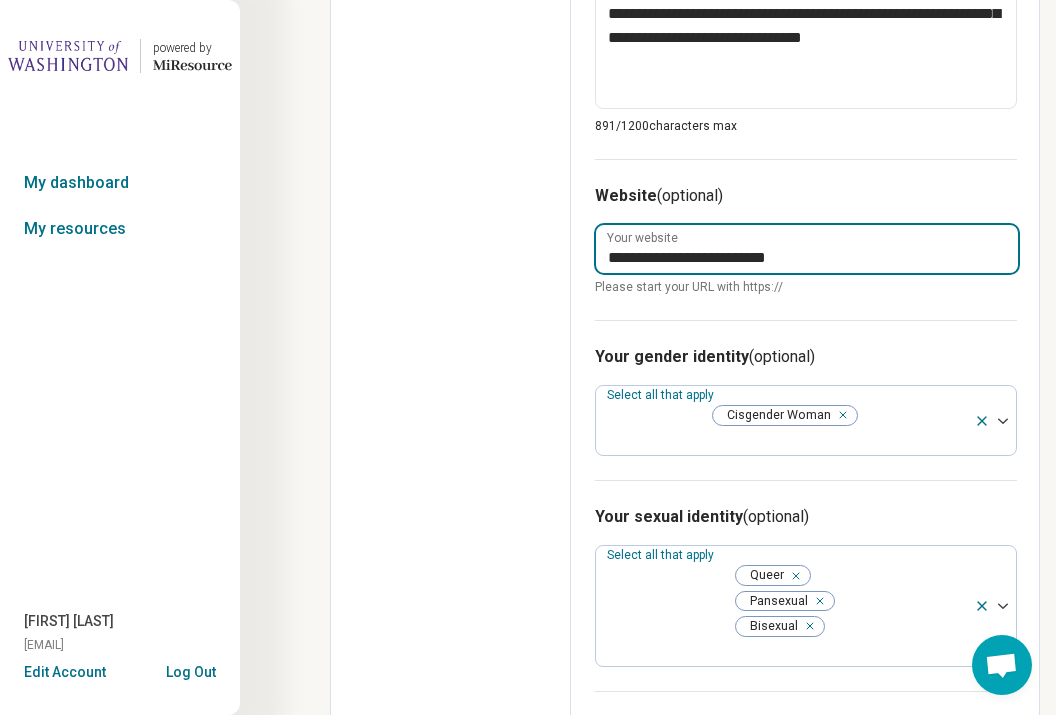 drag, startPoint x: 827, startPoint y: 235, endPoint x: 701, endPoint y: 238, distance: 126.035706 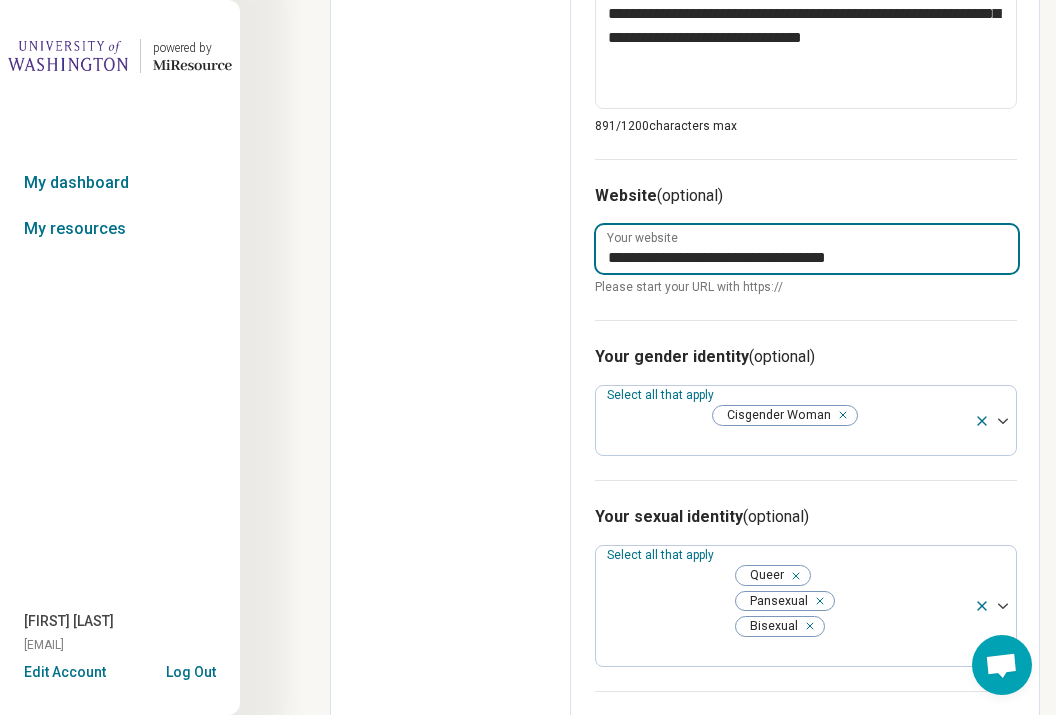 type on "**********" 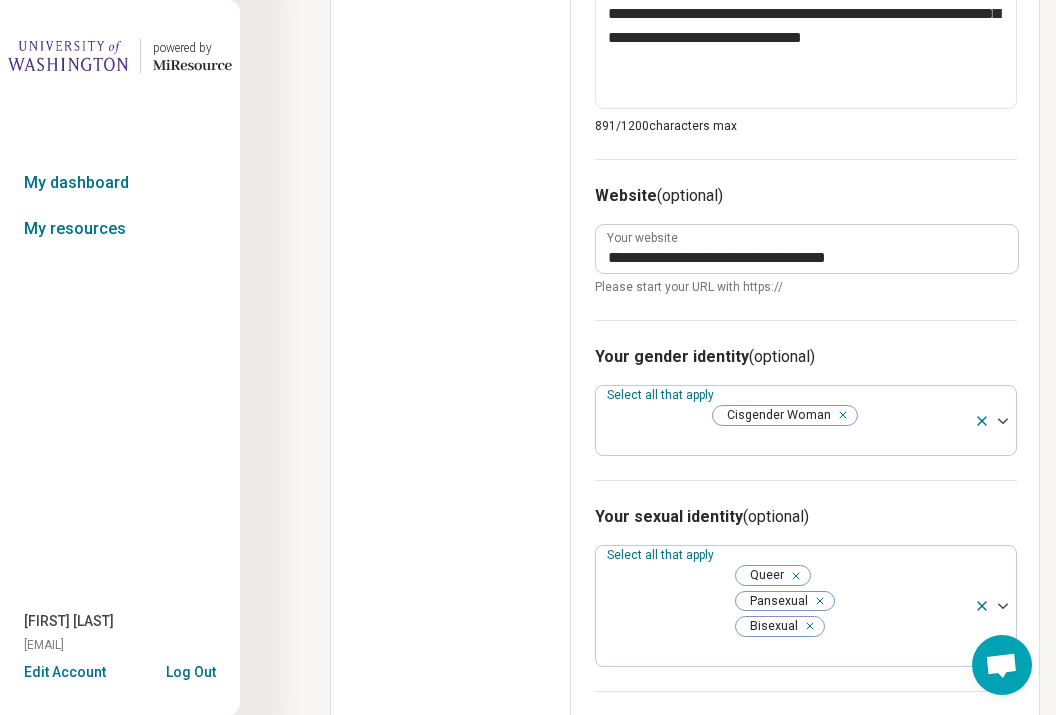 click on "Your gender identity  (optional) Select all that apply Cisgender Woman" at bounding box center [806, 400] 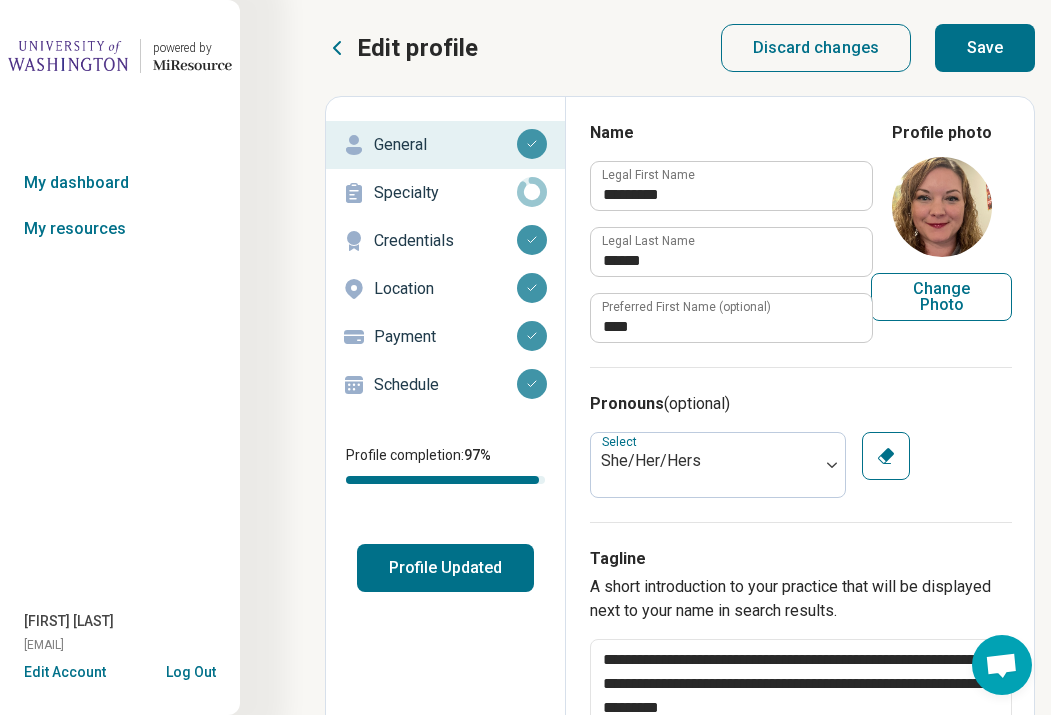 scroll, scrollTop: 0, scrollLeft: 5, axis: horizontal 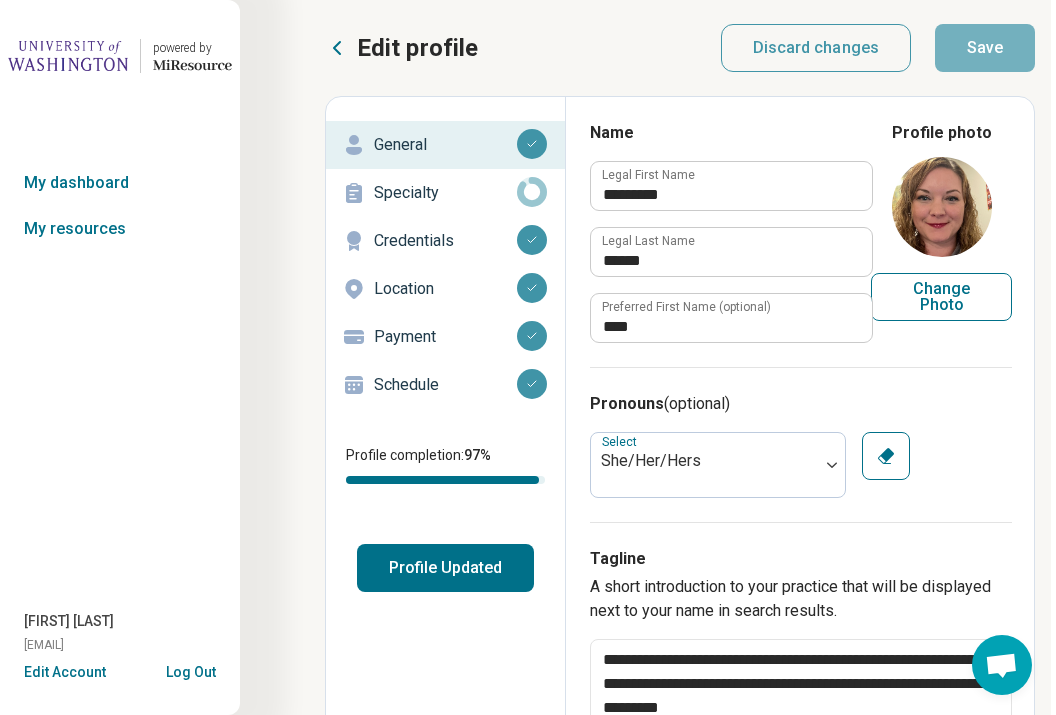 click on "Profile Updated" at bounding box center (445, 568) 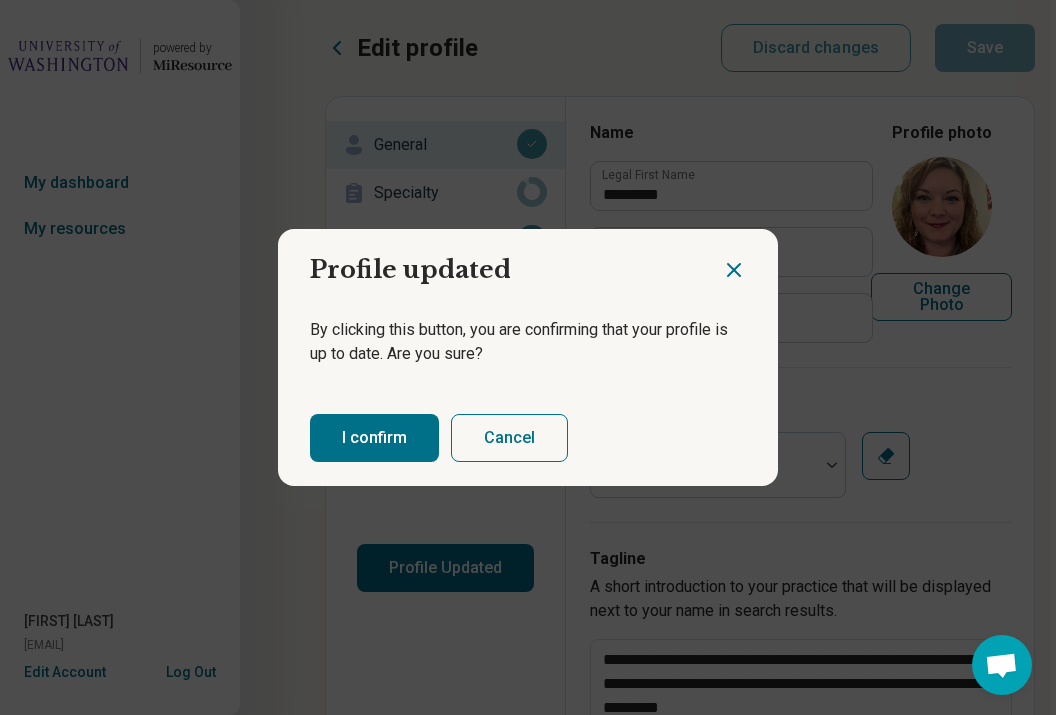 click on "I confirm" at bounding box center [374, 438] 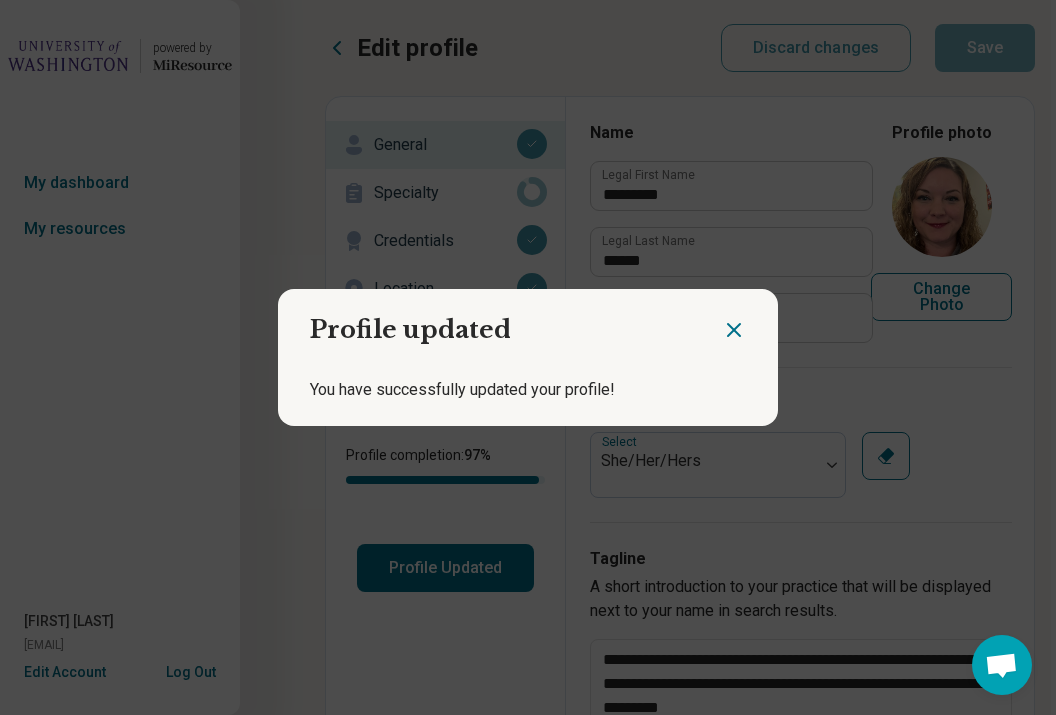 click 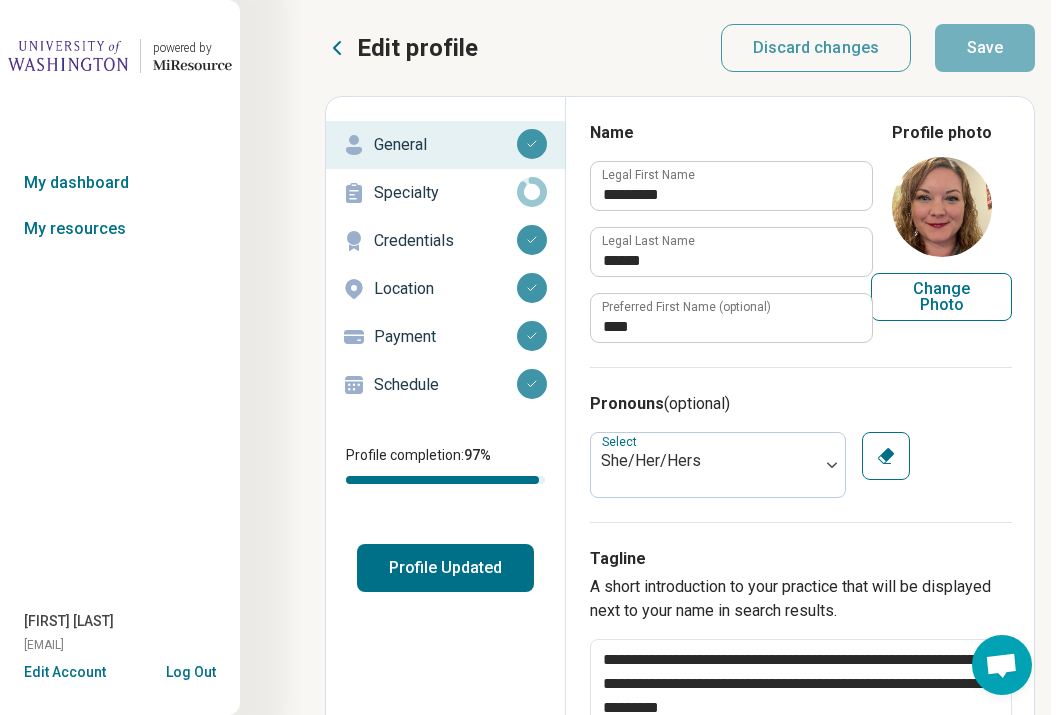 click on "Edit Account" at bounding box center [65, 672] 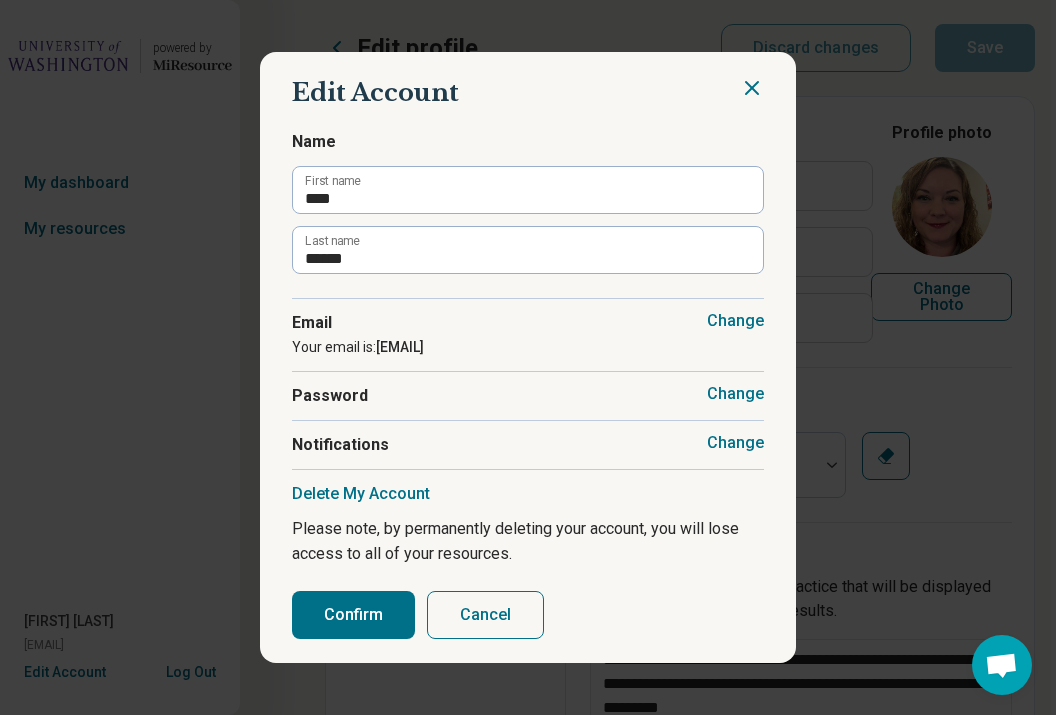 click on "Cancel" at bounding box center [485, 615] 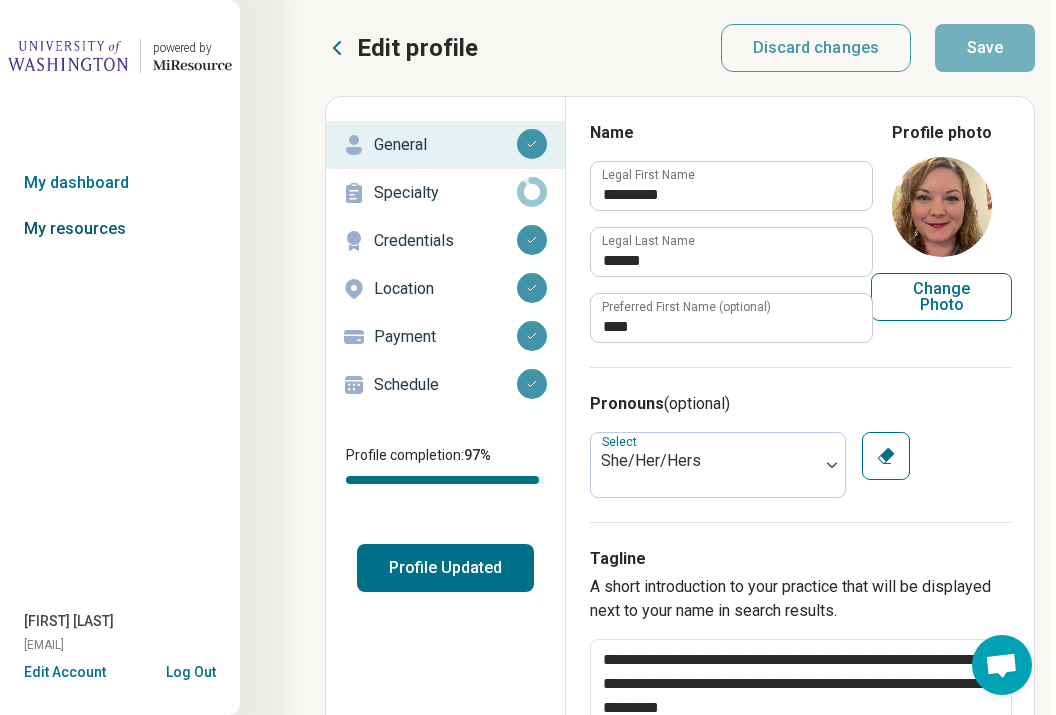 click on "My resources" at bounding box center [120, 229] 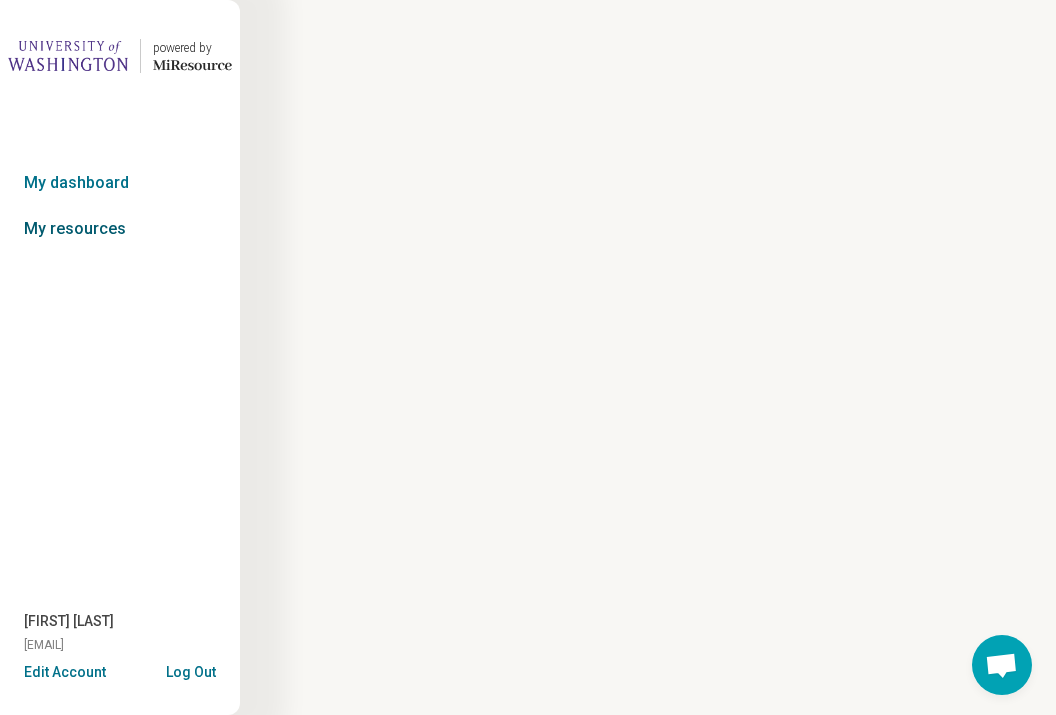 scroll, scrollTop: 0, scrollLeft: 0, axis: both 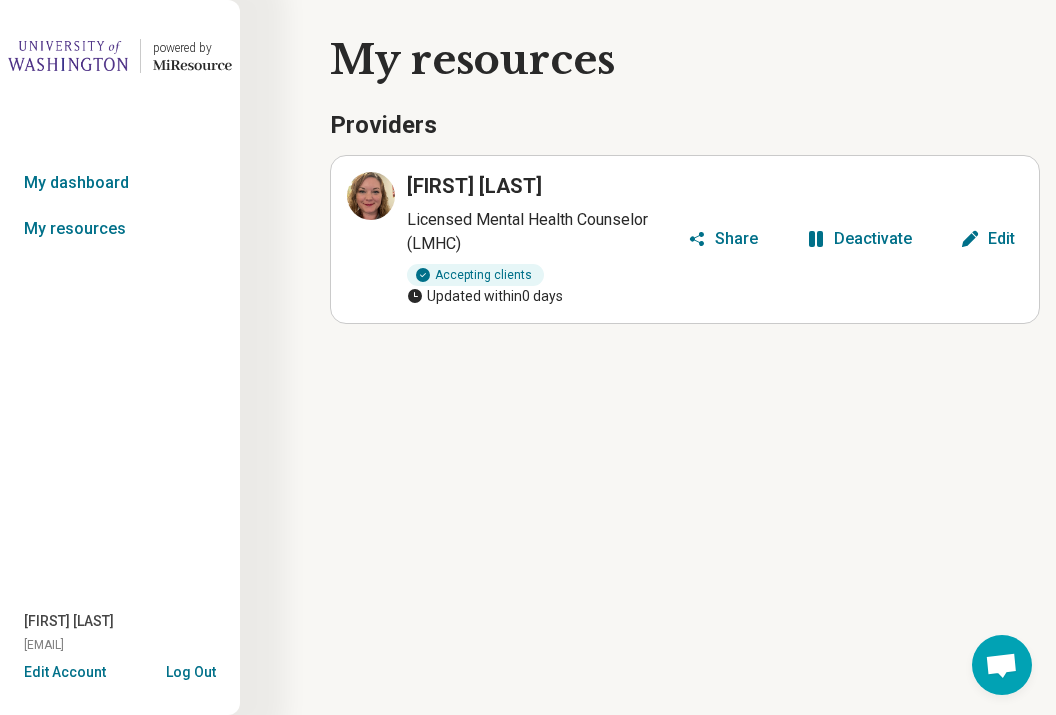 click on "Edit" at bounding box center (1001, 239) 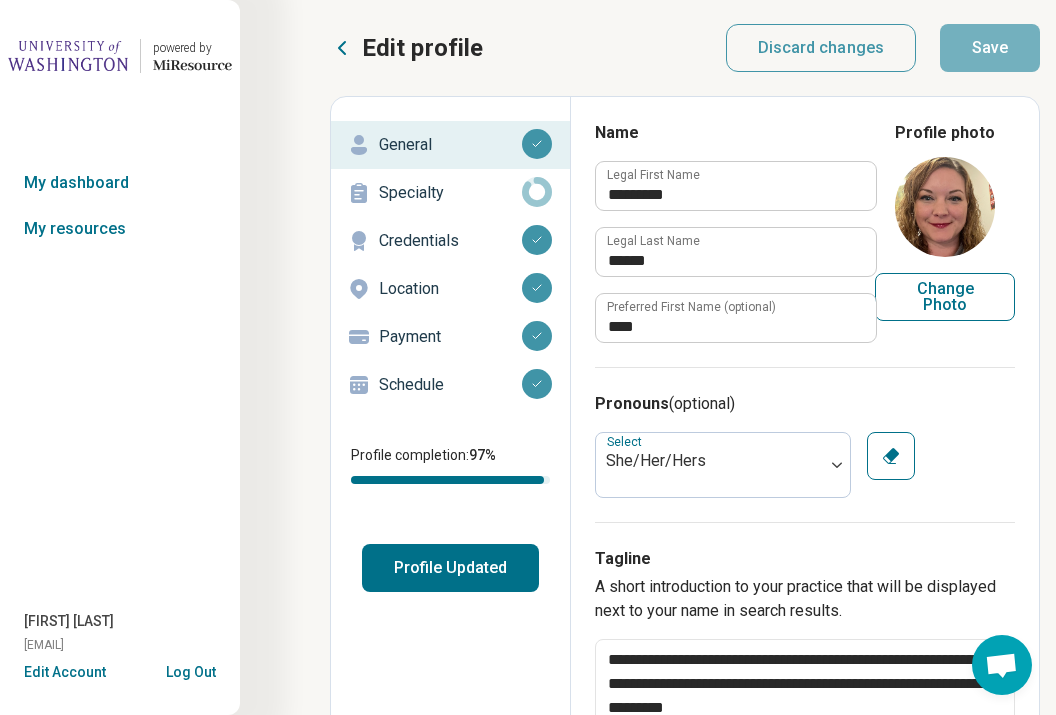 type on "*" 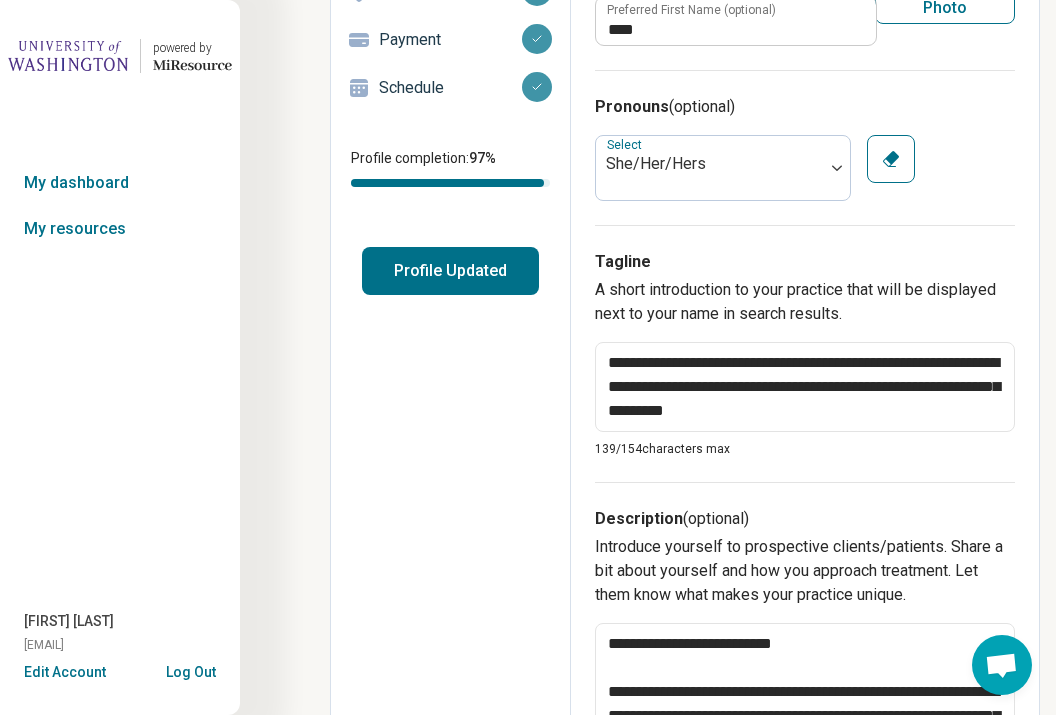 scroll, scrollTop: 157, scrollLeft: 0, axis: vertical 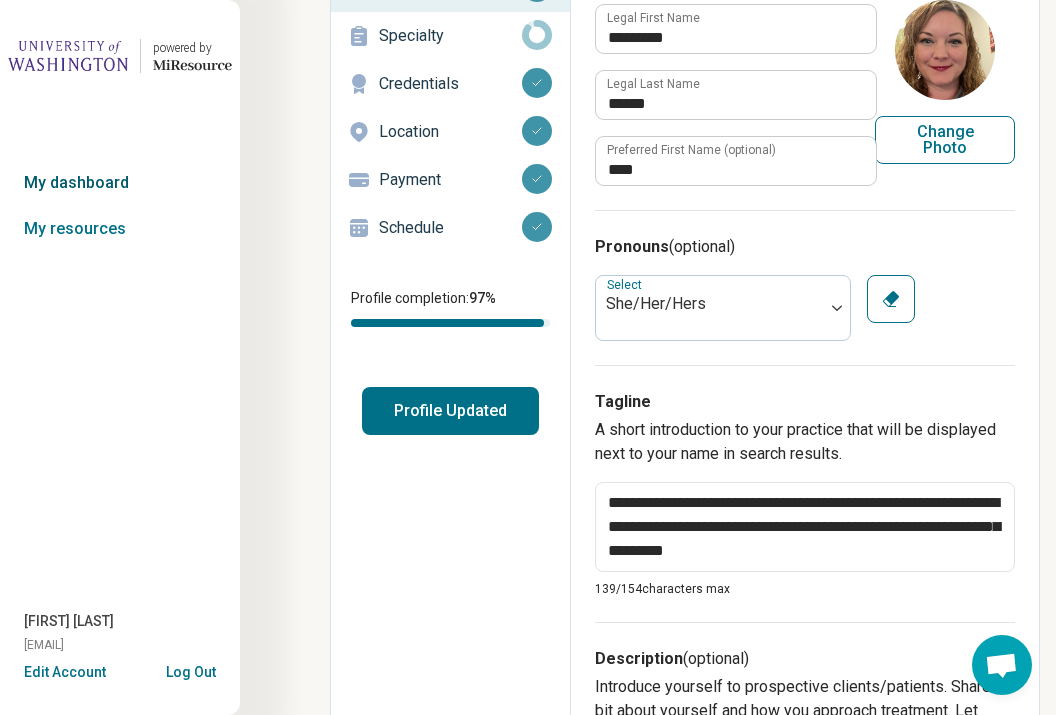 click on "My dashboard" at bounding box center [120, 183] 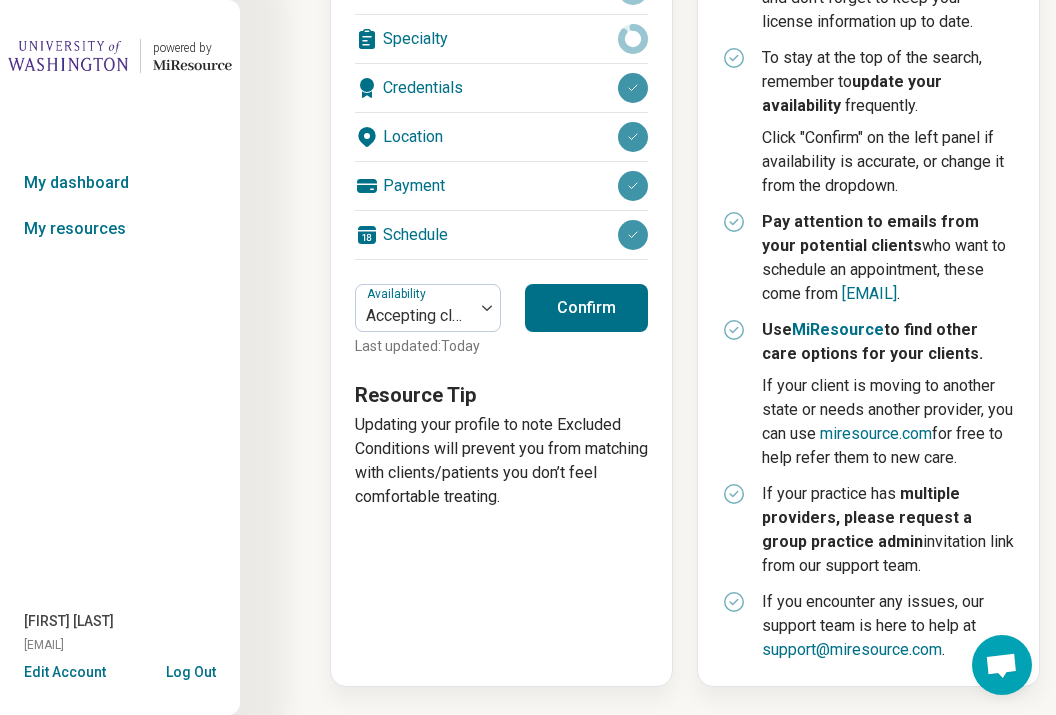 scroll, scrollTop: 543, scrollLeft: 0, axis: vertical 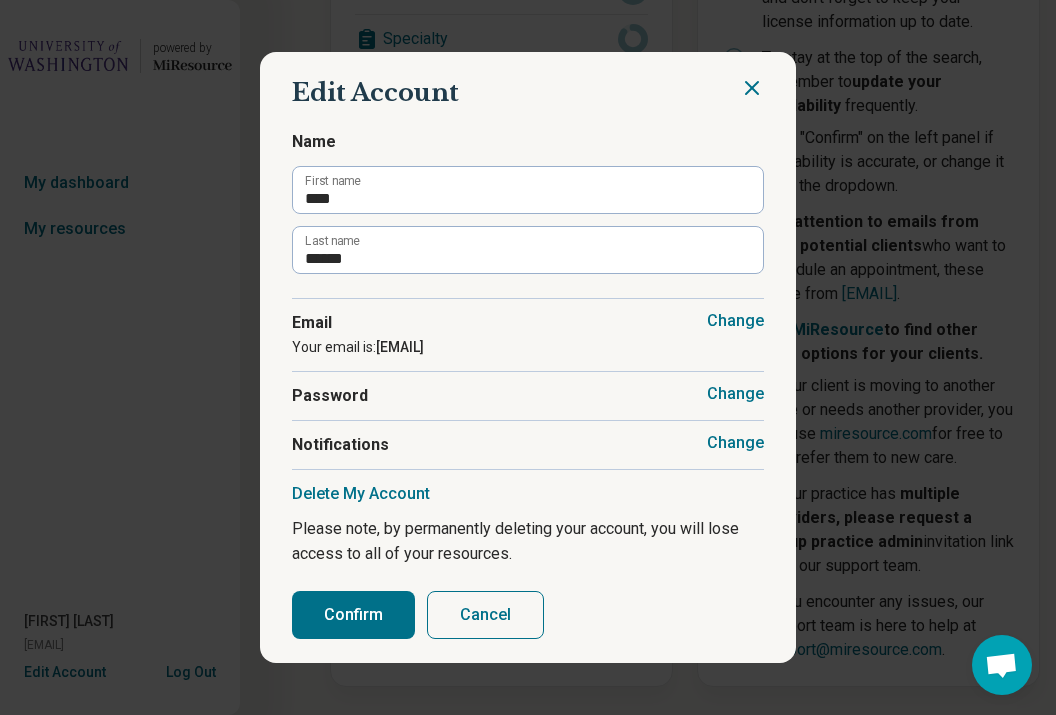 click on "Cancel" at bounding box center [485, 615] 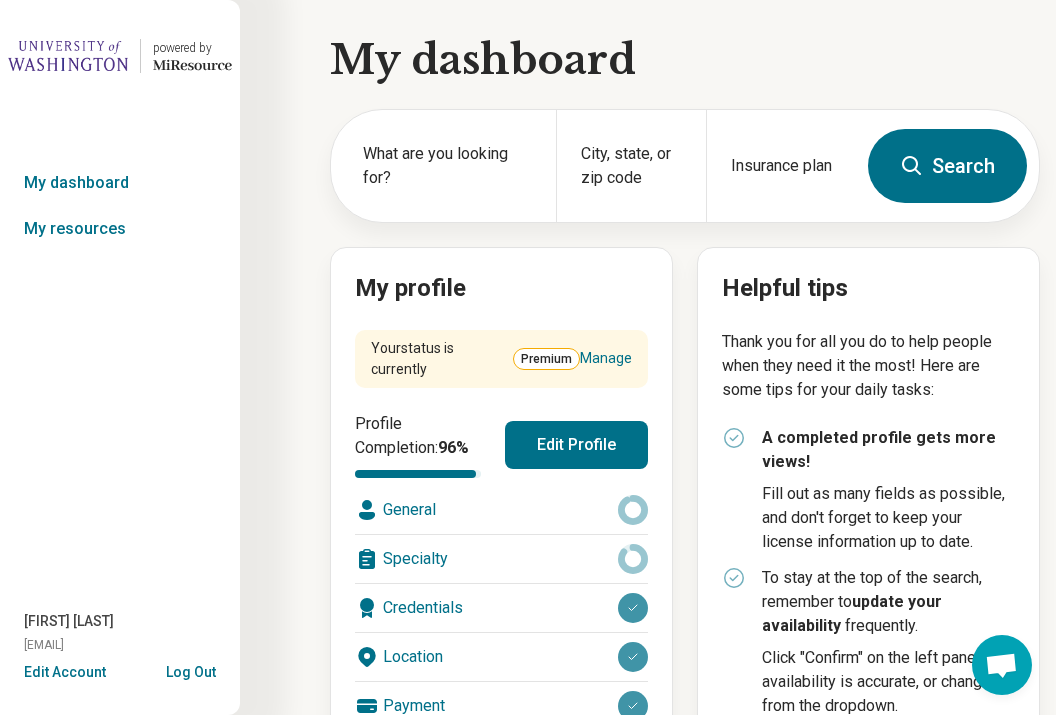 scroll, scrollTop: 0, scrollLeft: 0, axis: both 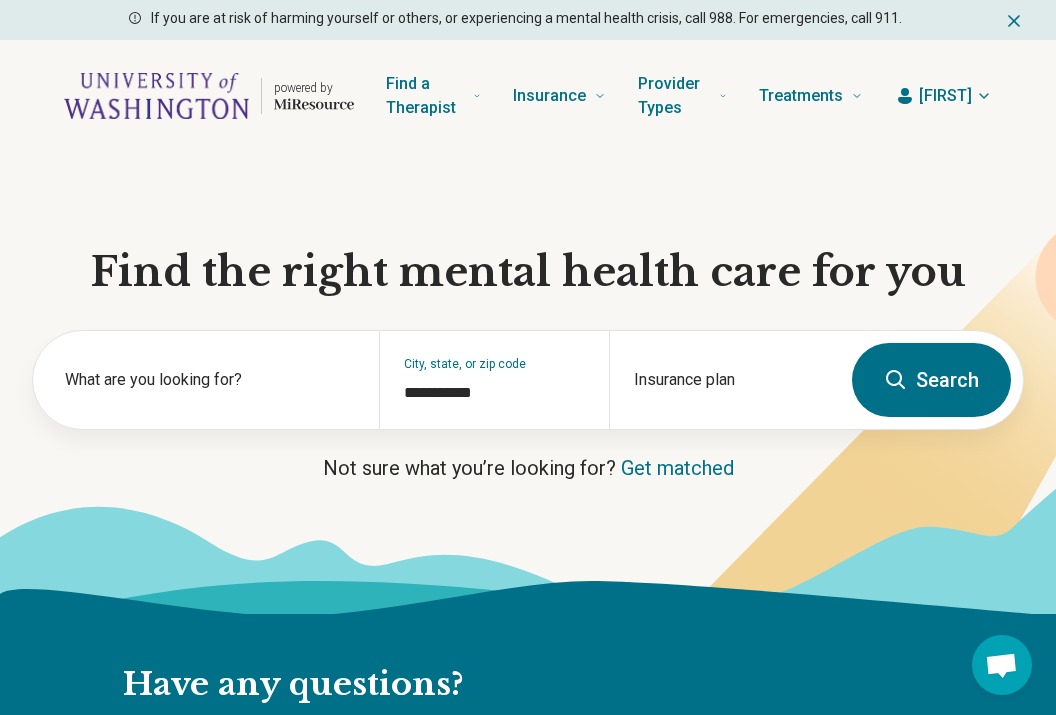 click 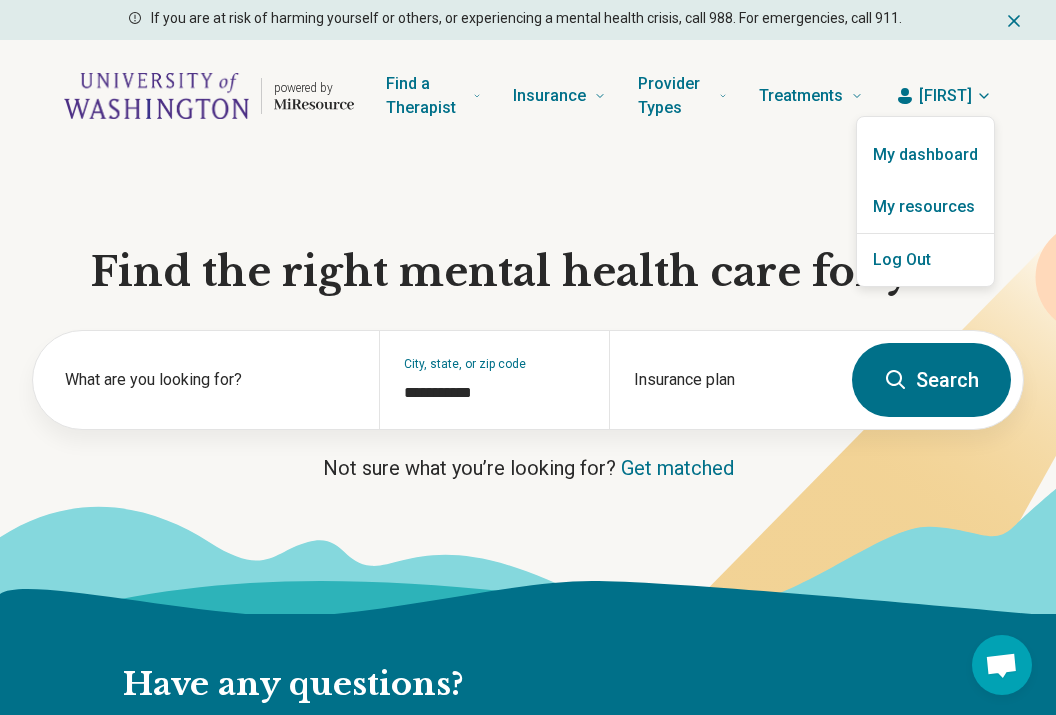 click at bounding box center [528, 357] 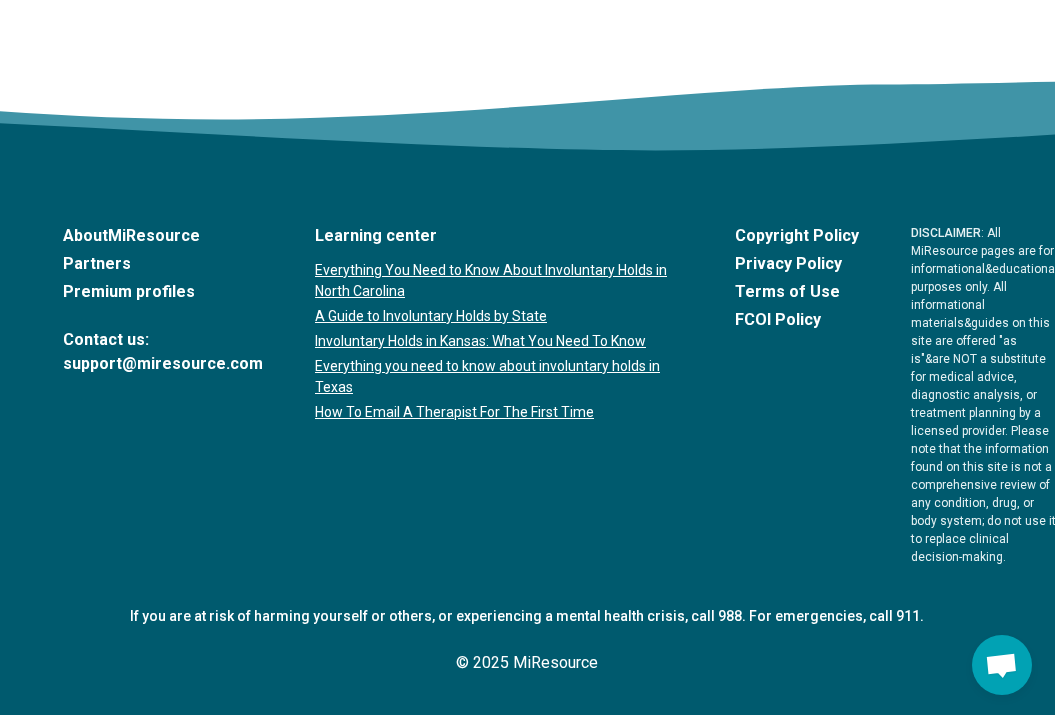 scroll, scrollTop: 3799, scrollLeft: 0, axis: vertical 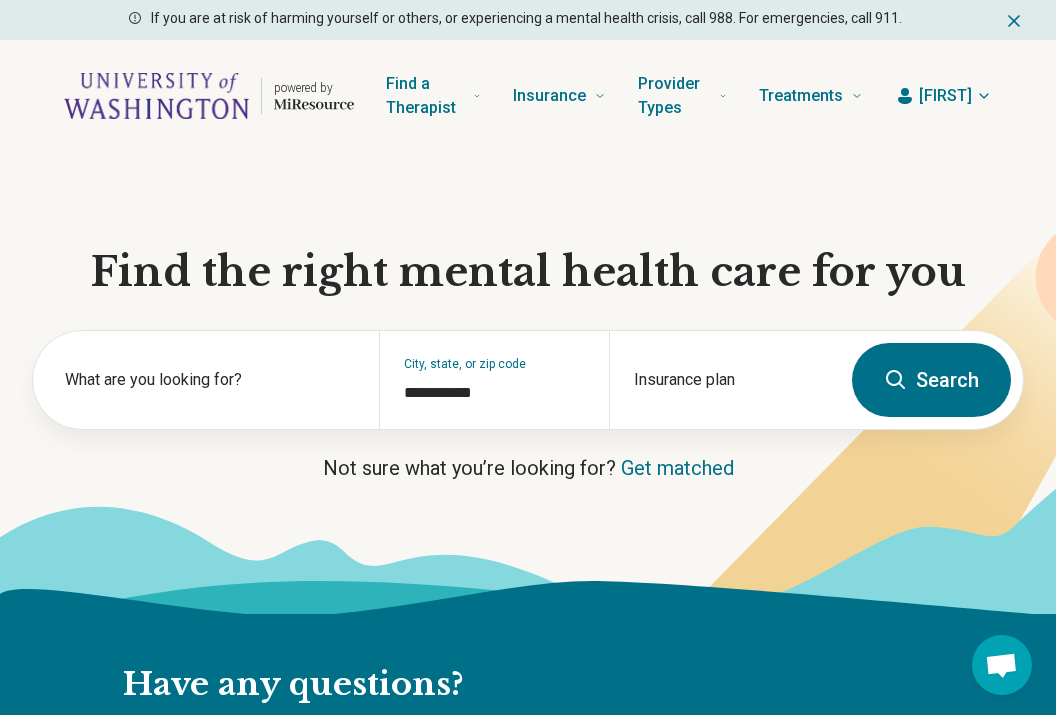 click on "[FIRST]" at bounding box center (945, 96) 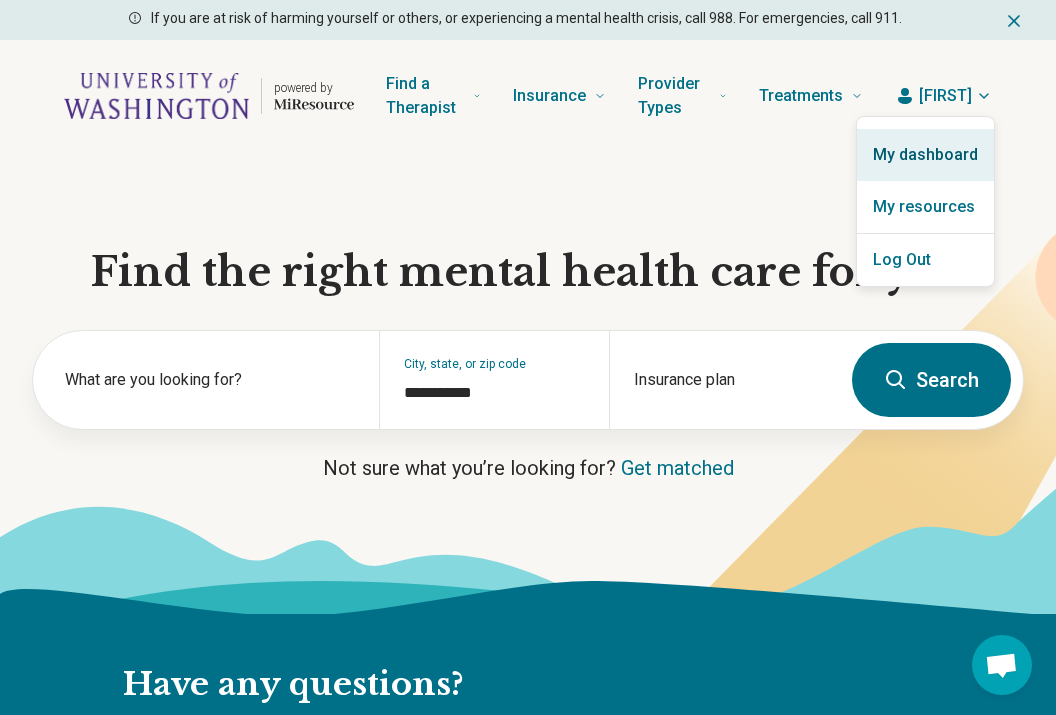 click on "My dashboard" at bounding box center [925, 155] 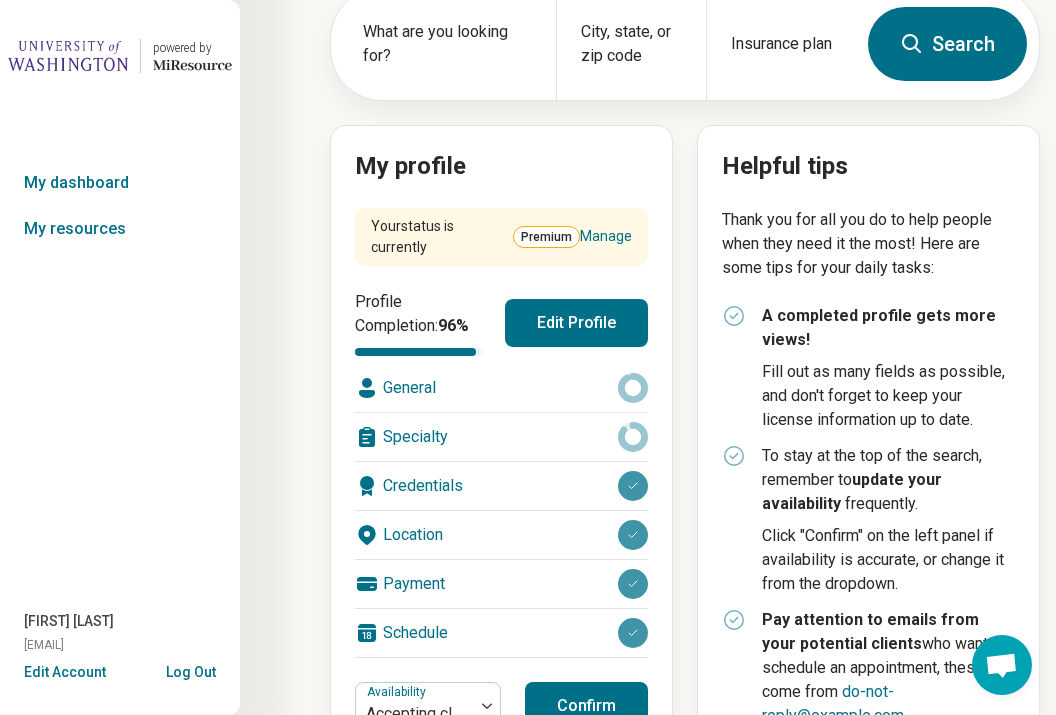 scroll, scrollTop: 118, scrollLeft: 0, axis: vertical 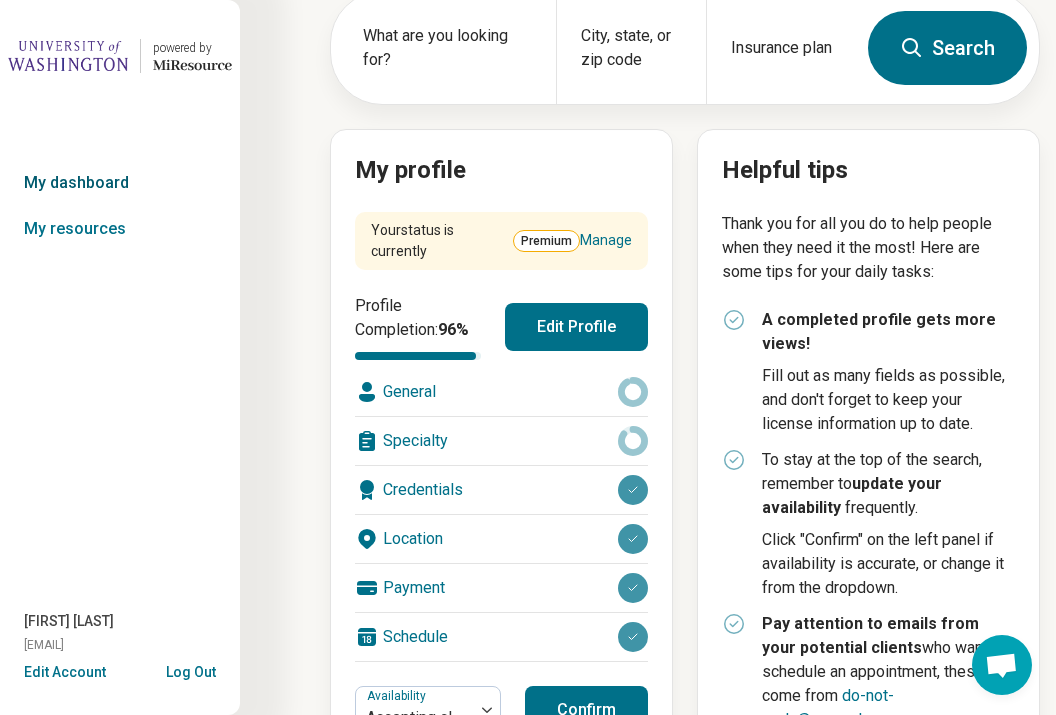 click on "My dashboard" at bounding box center [120, 183] 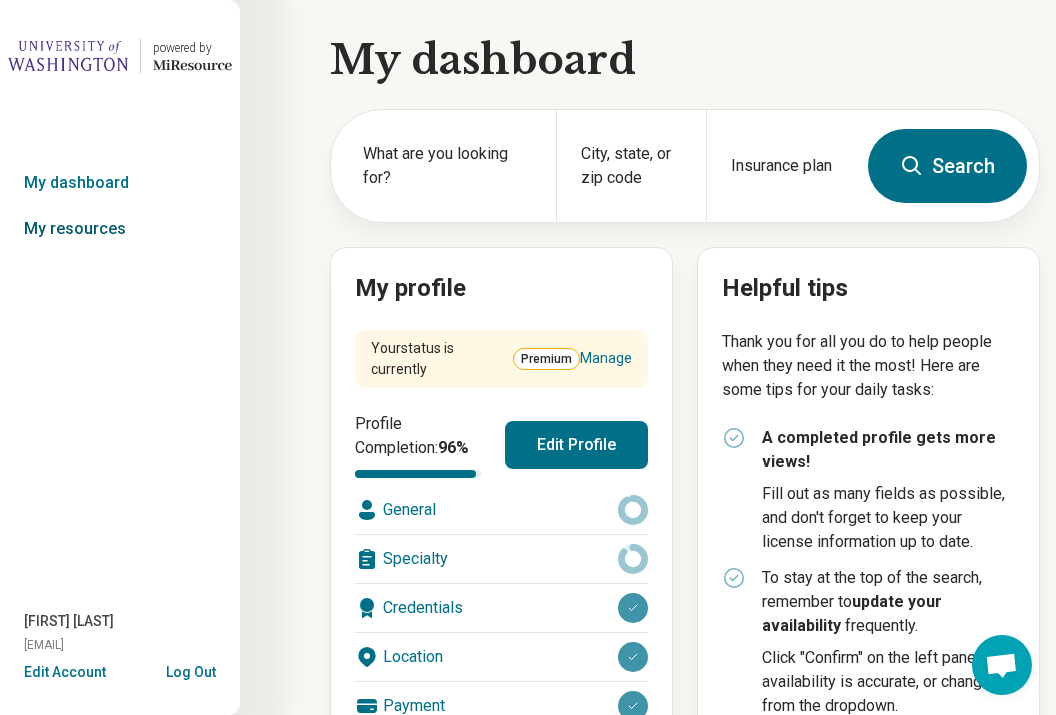 click on "My resources" at bounding box center (120, 229) 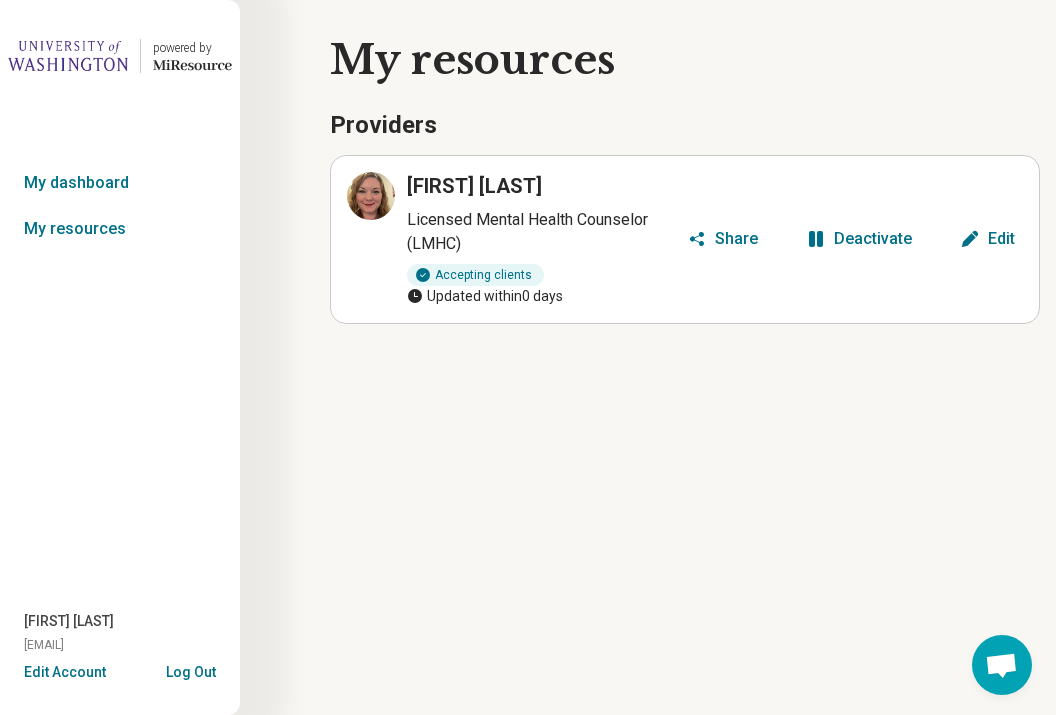 scroll, scrollTop: 0, scrollLeft: 0, axis: both 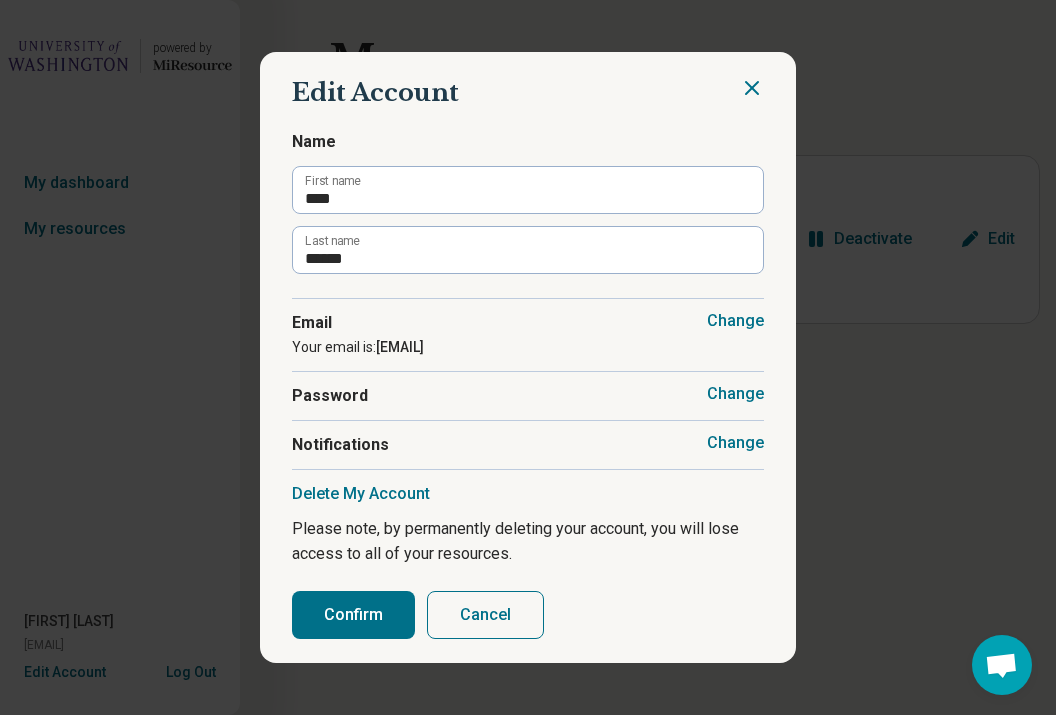 click 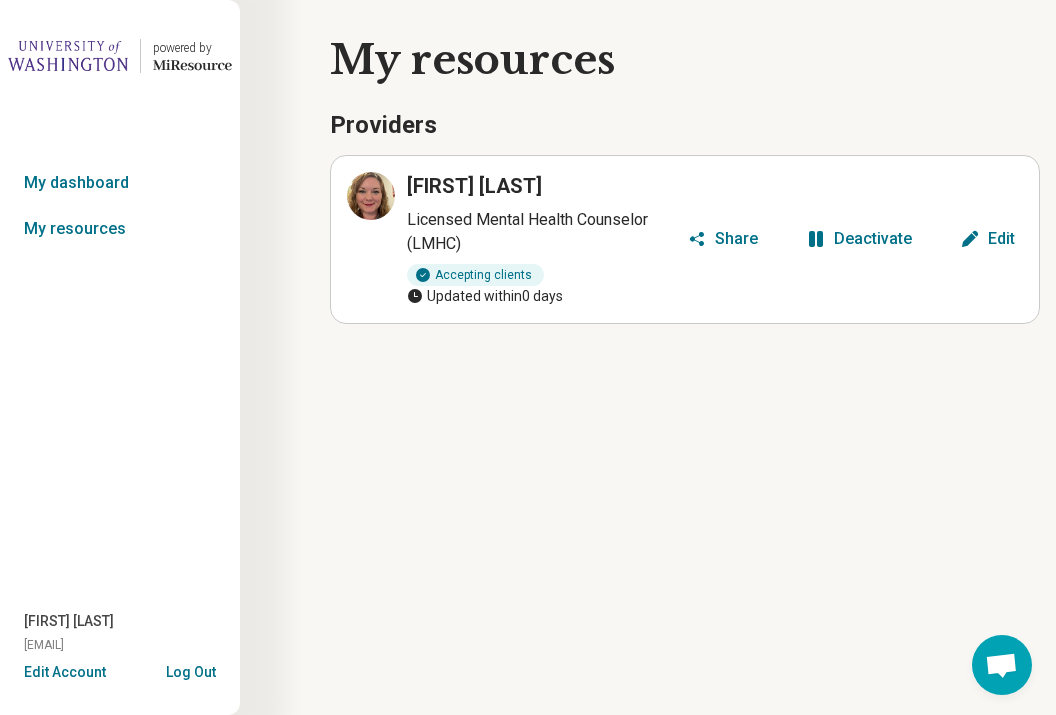 click on "Edit" at bounding box center (987, 239) 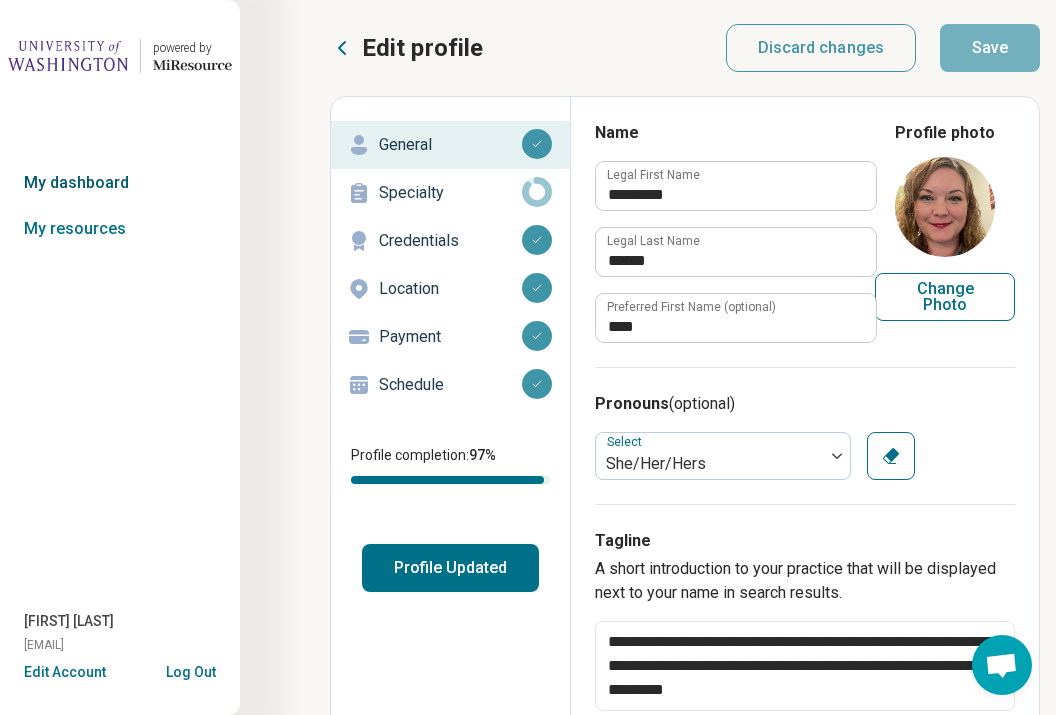 scroll, scrollTop: 0, scrollLeft: 0, axis: both 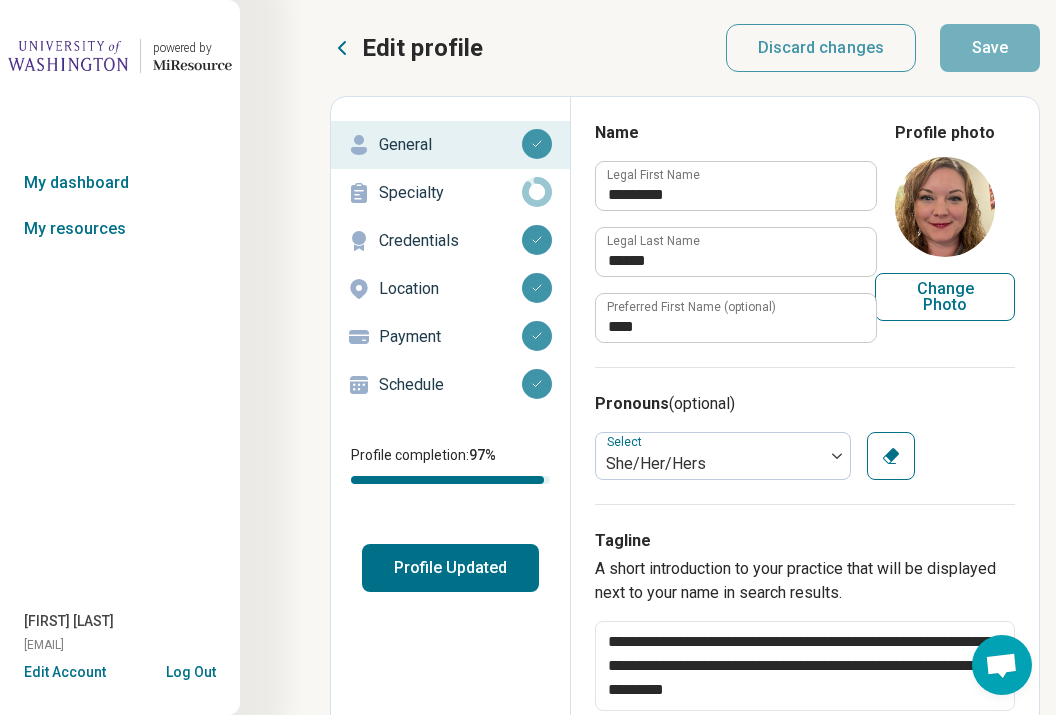 click at bounding box center [68, 56] 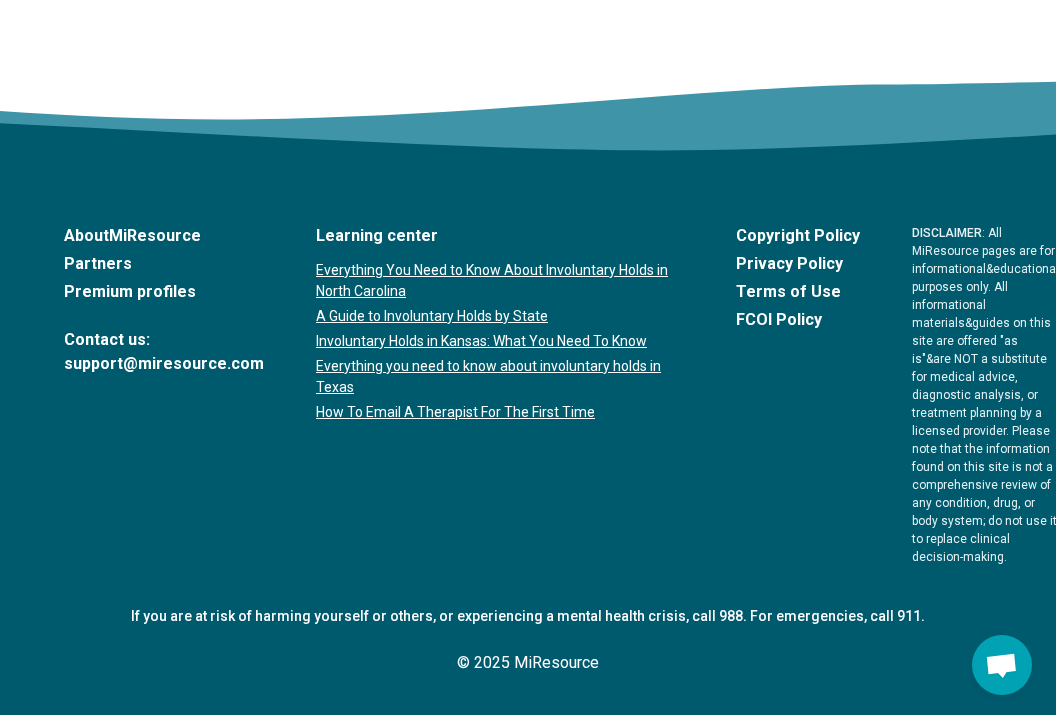 scroll, scrollTop: 3742, scrollLeft: 0, axis: vertical 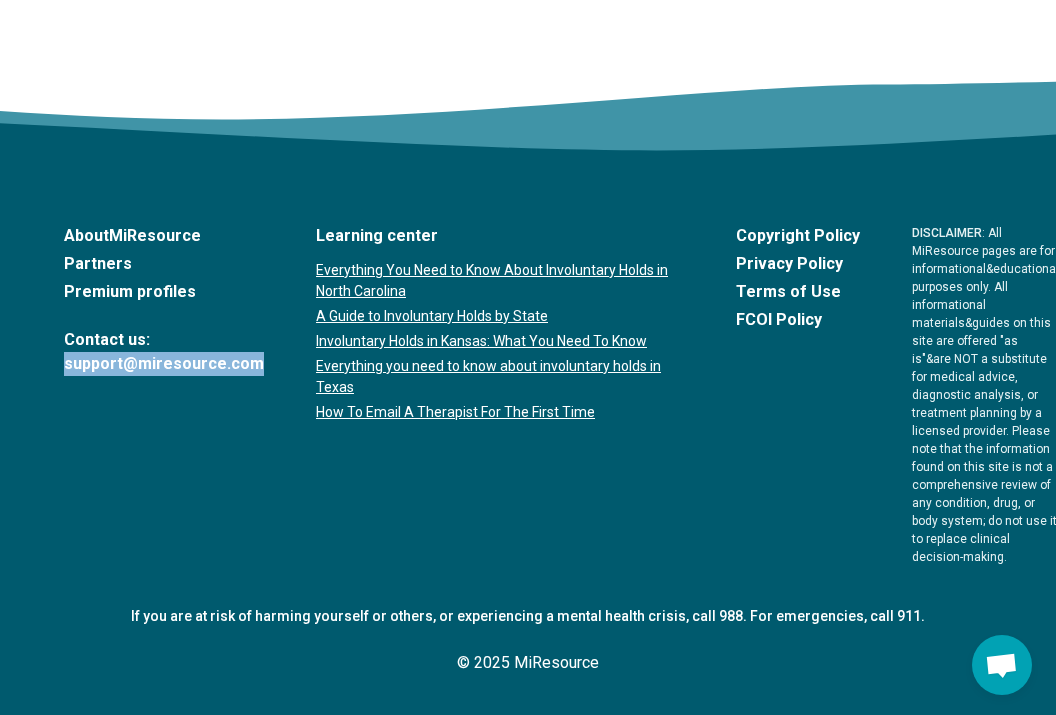 drag, startPoint x: 255, startPoint y: 270, endPoint x: 56, endPoint y: 271, distance: 199.00252 